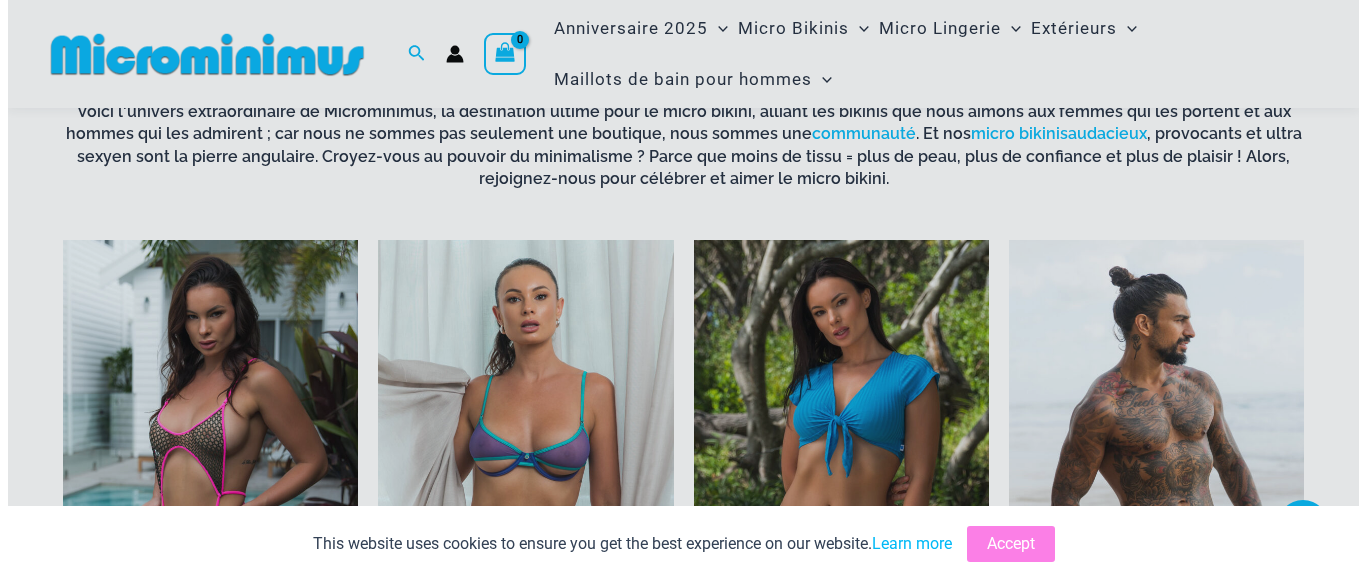 scroll, scrollTop: 871, scrollLeft: 0, axis: vertical 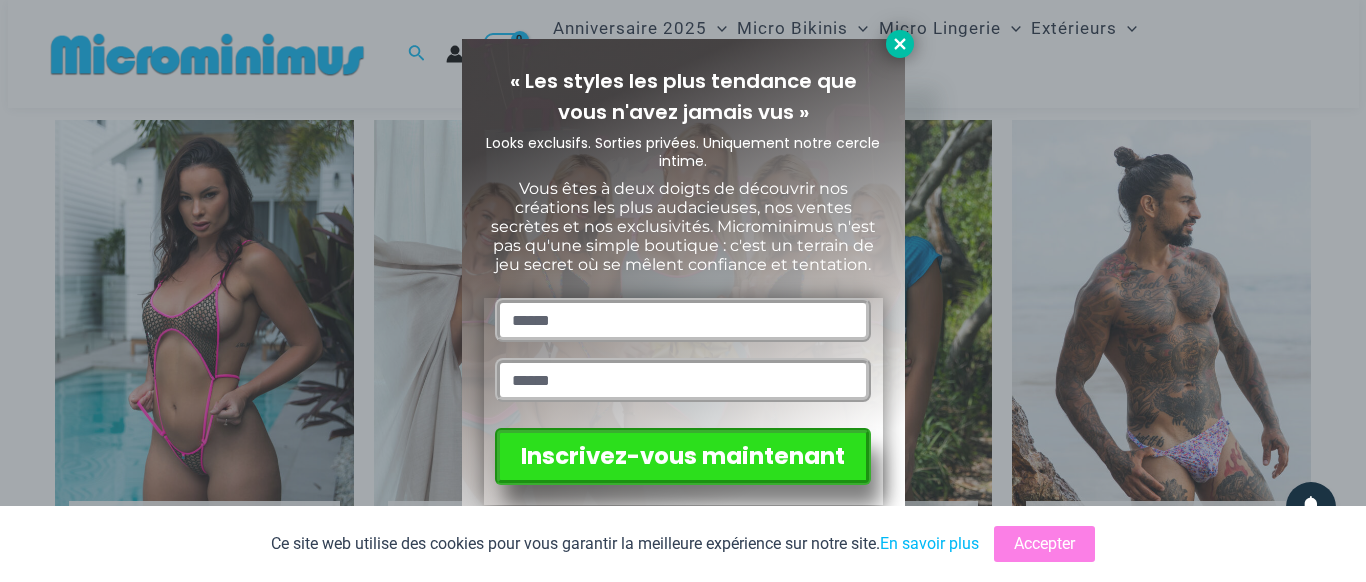click 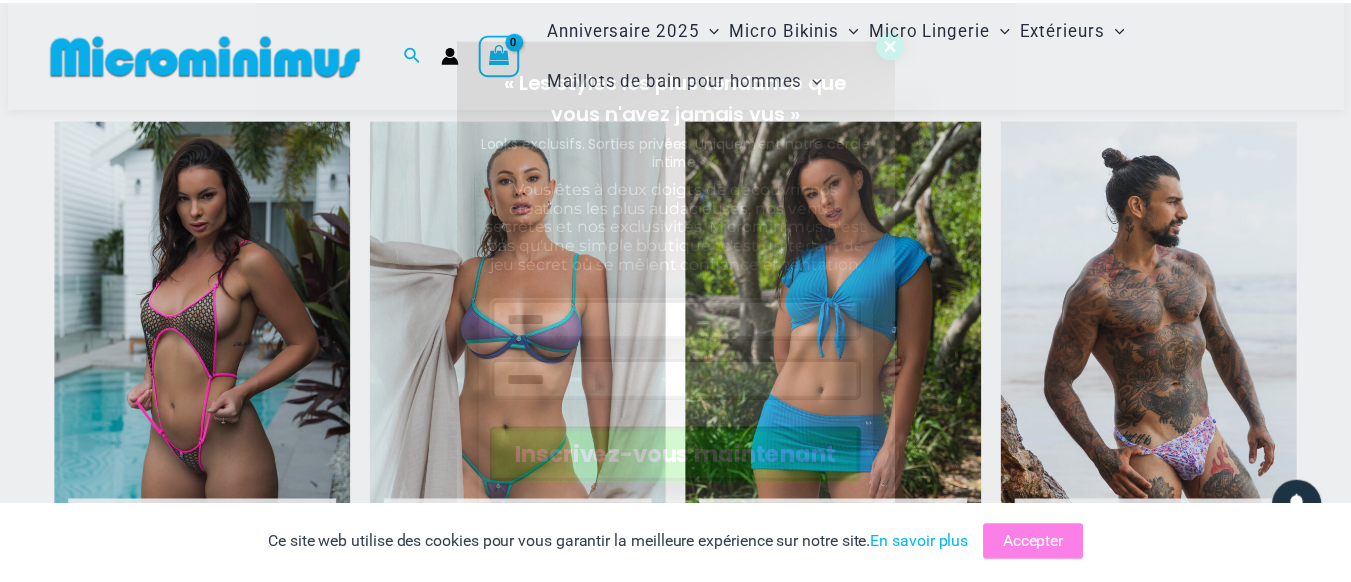scroll, scrollTop: 894, scrollLeft: 0, axis: vertical 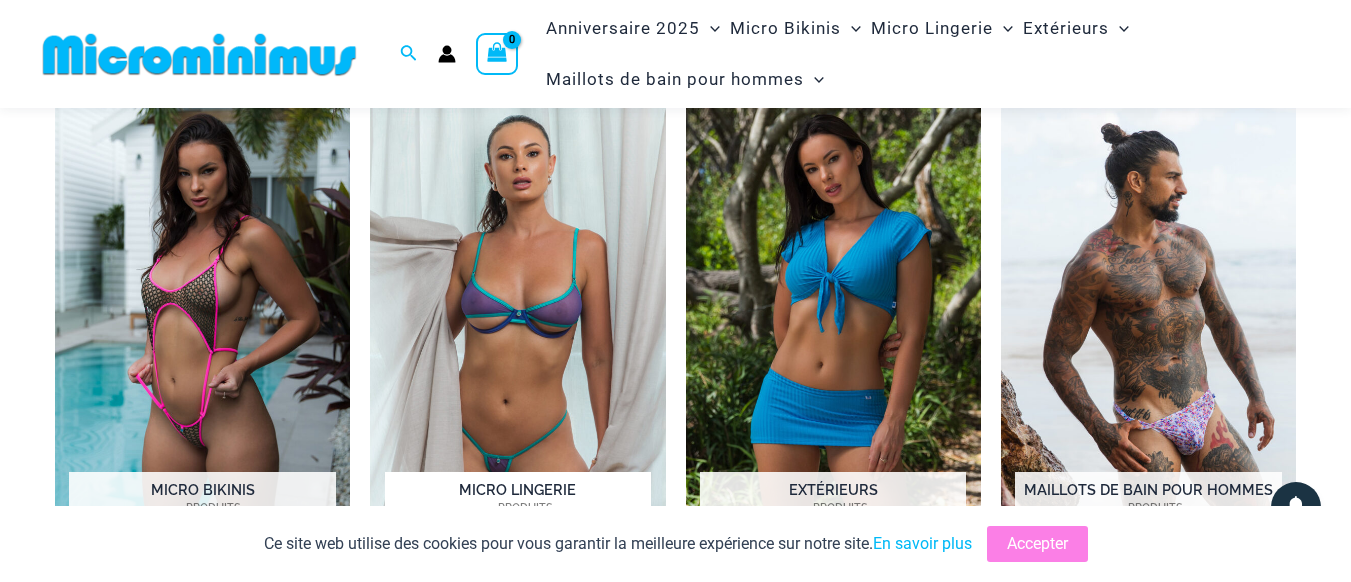 click at bounding box center [517, 325] 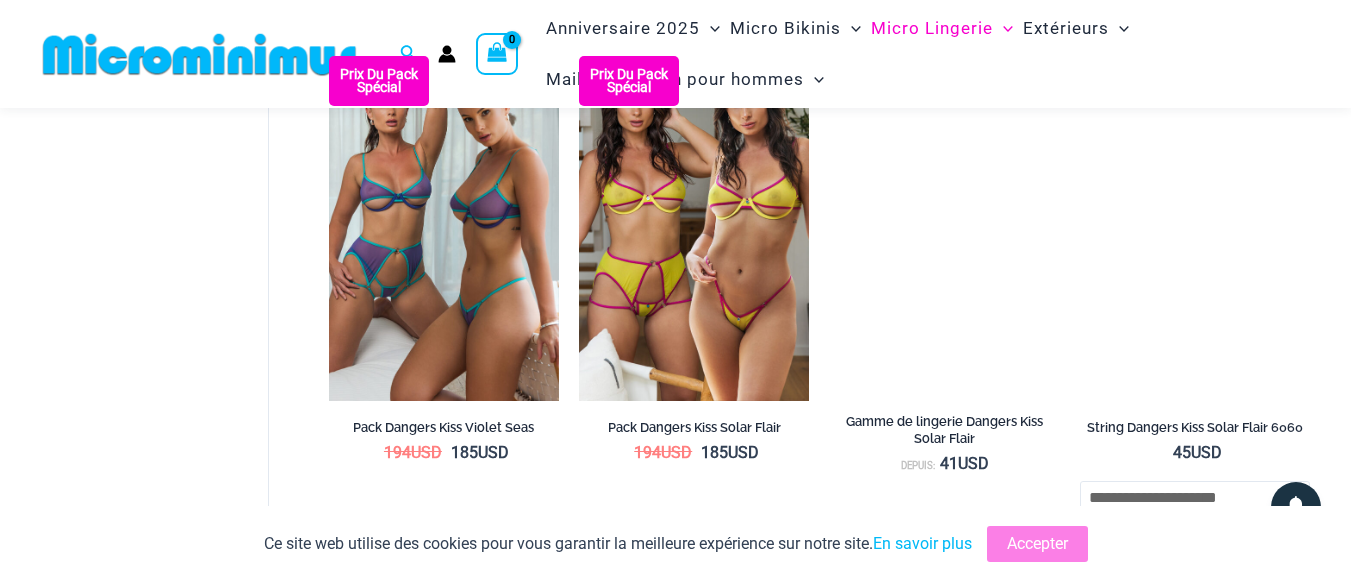 scroll, scrollTop: 3293, scrollLeft: 0, axis: vertical 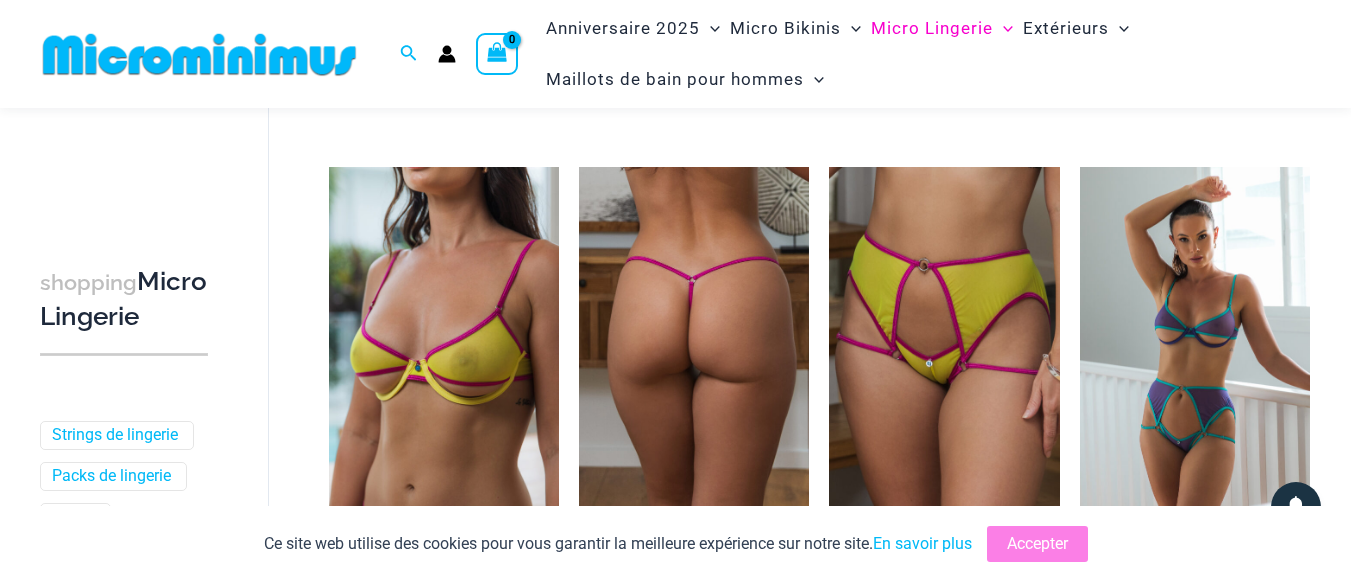 click at bounding box center (694, 339) 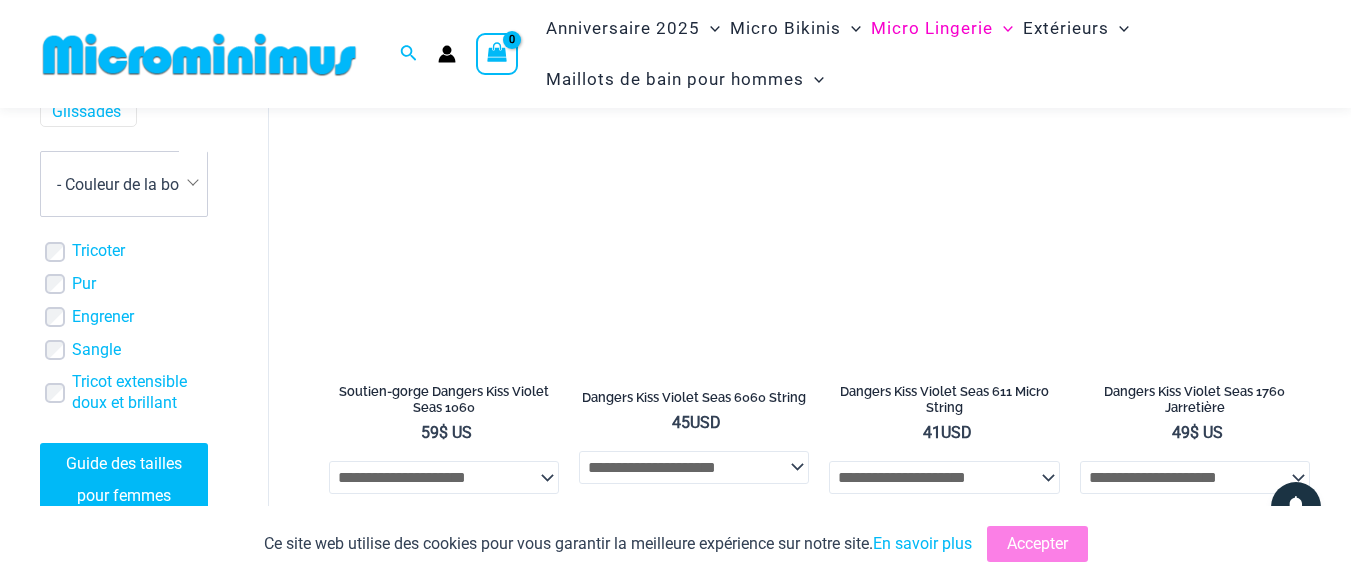 scroll, scrollTop: 4253, scrollLeft: 0, axis: vertical 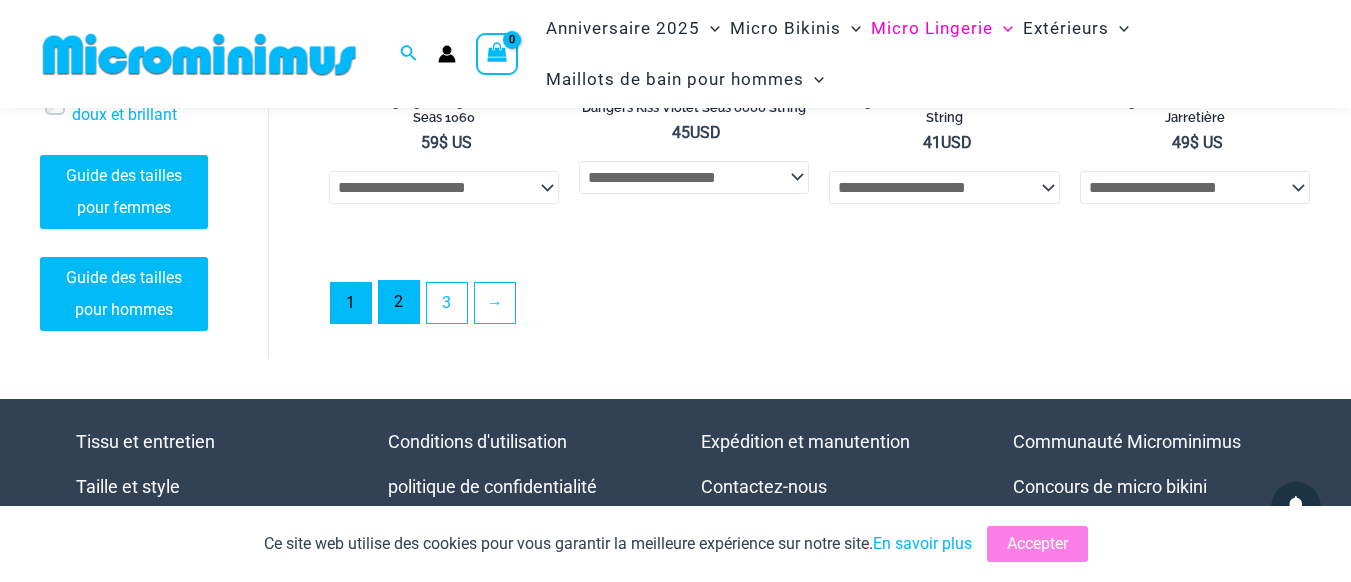 click on "2" at bounding box center (398, 301) 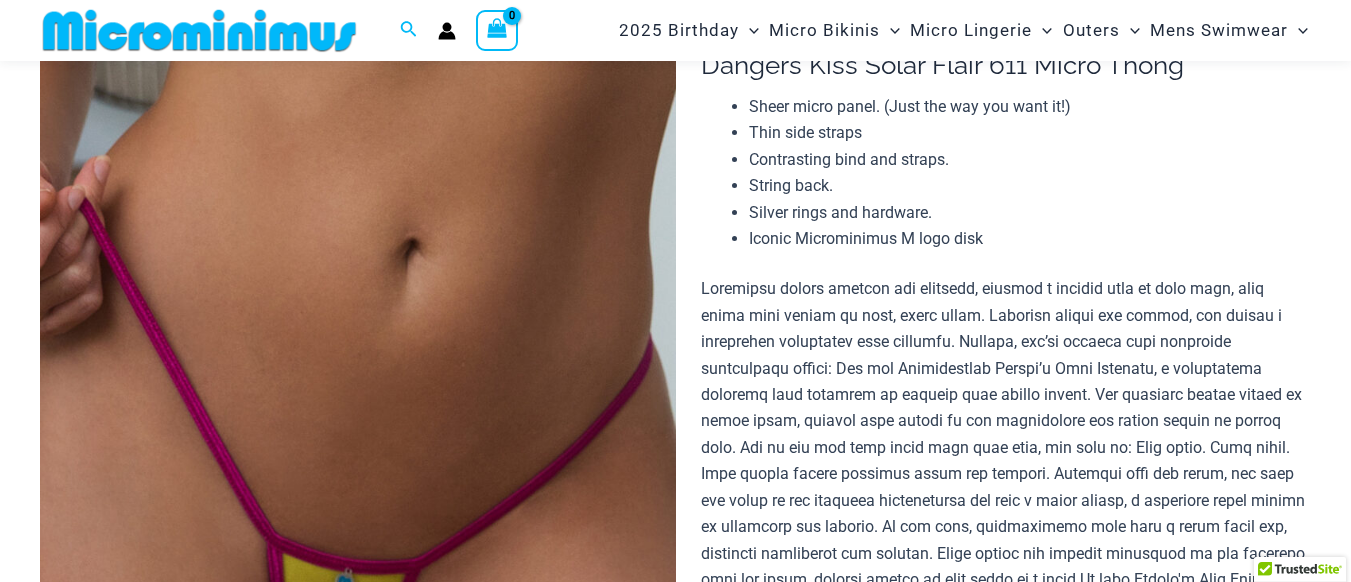 scroll, scrollTop: 240, scrollLeft: 0, axis: vertical 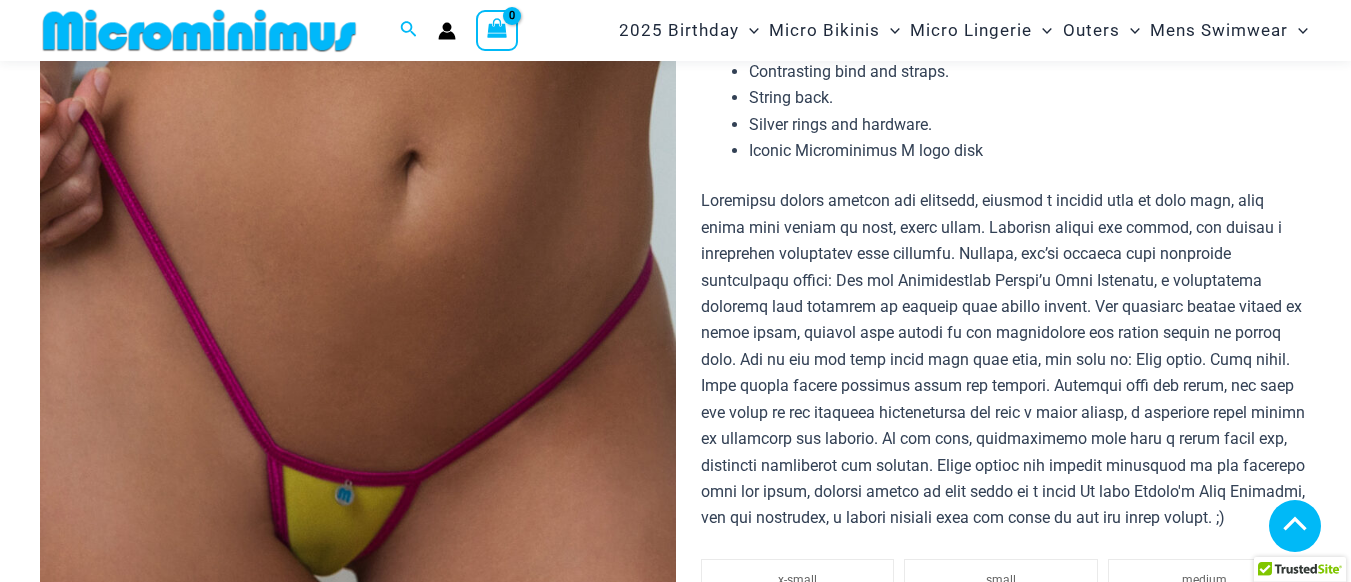 click at bounding box center [576, 1030] 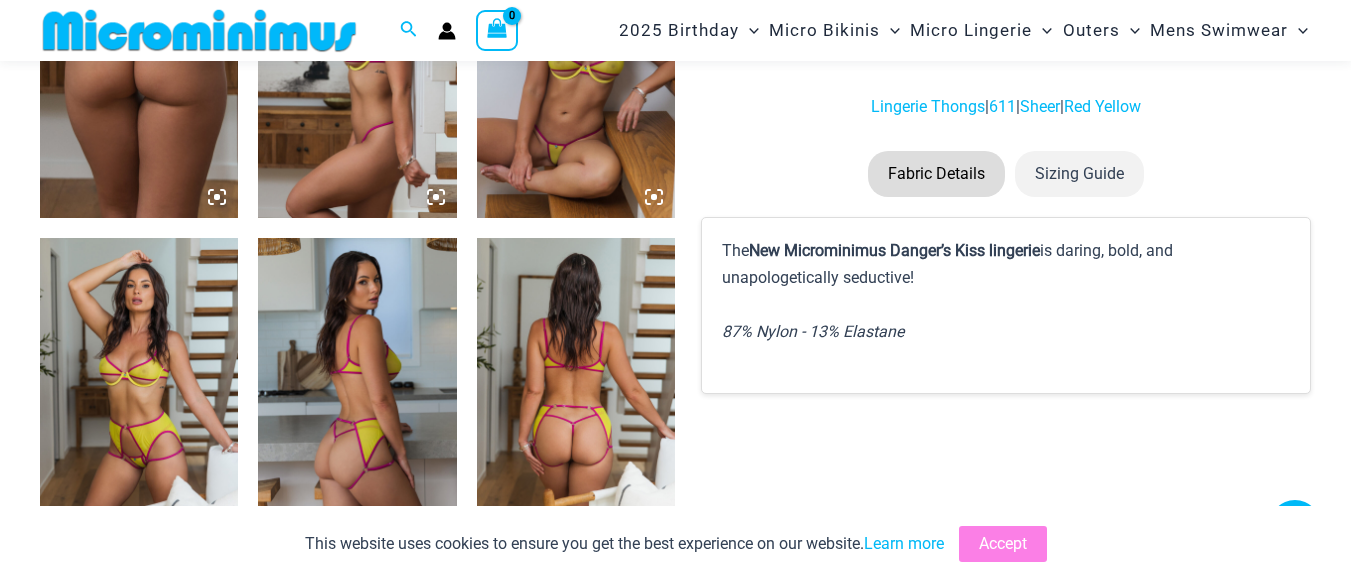 click 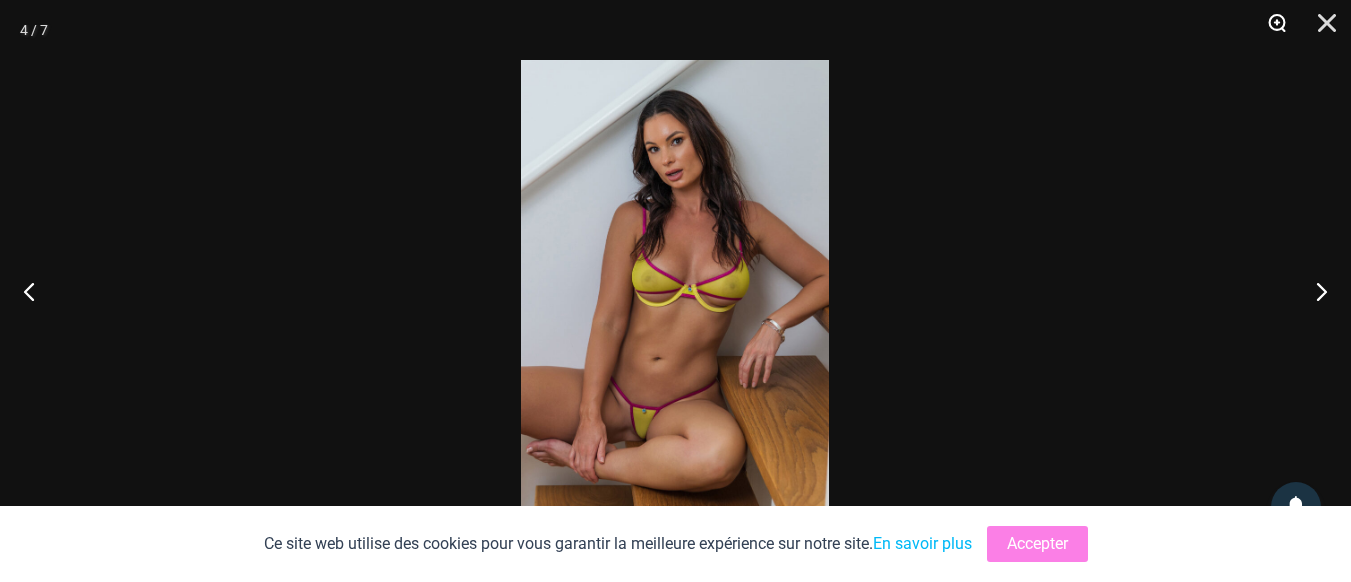 click at bounding box center (1270, 30) 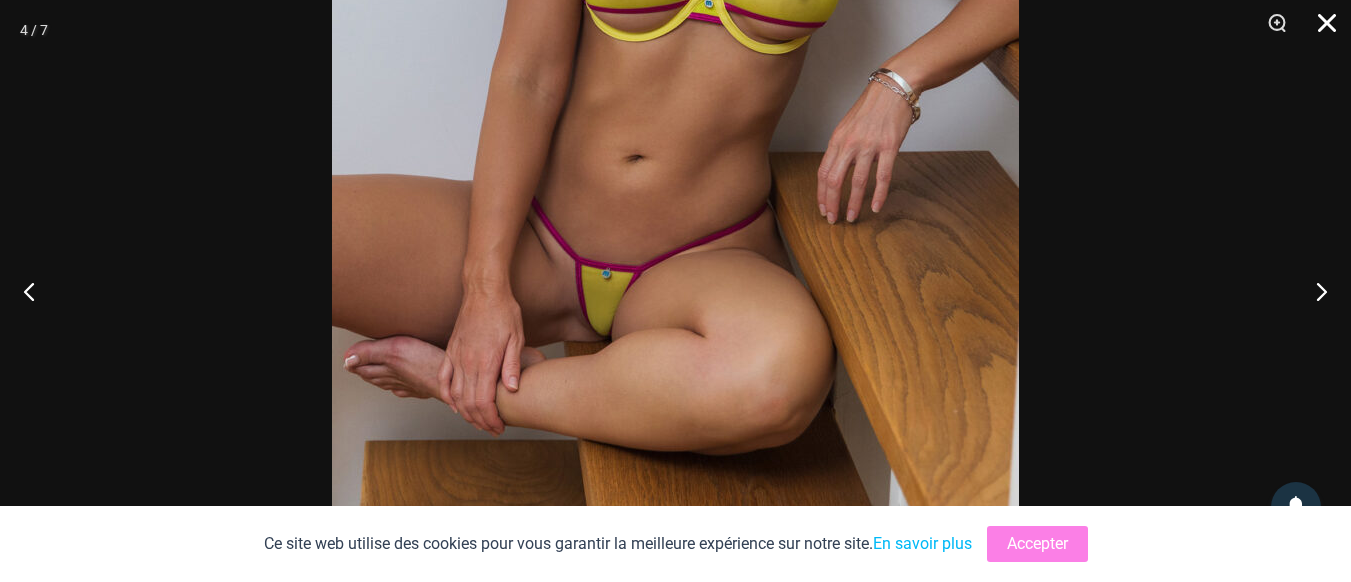 click at bounding box center (1320, 30) 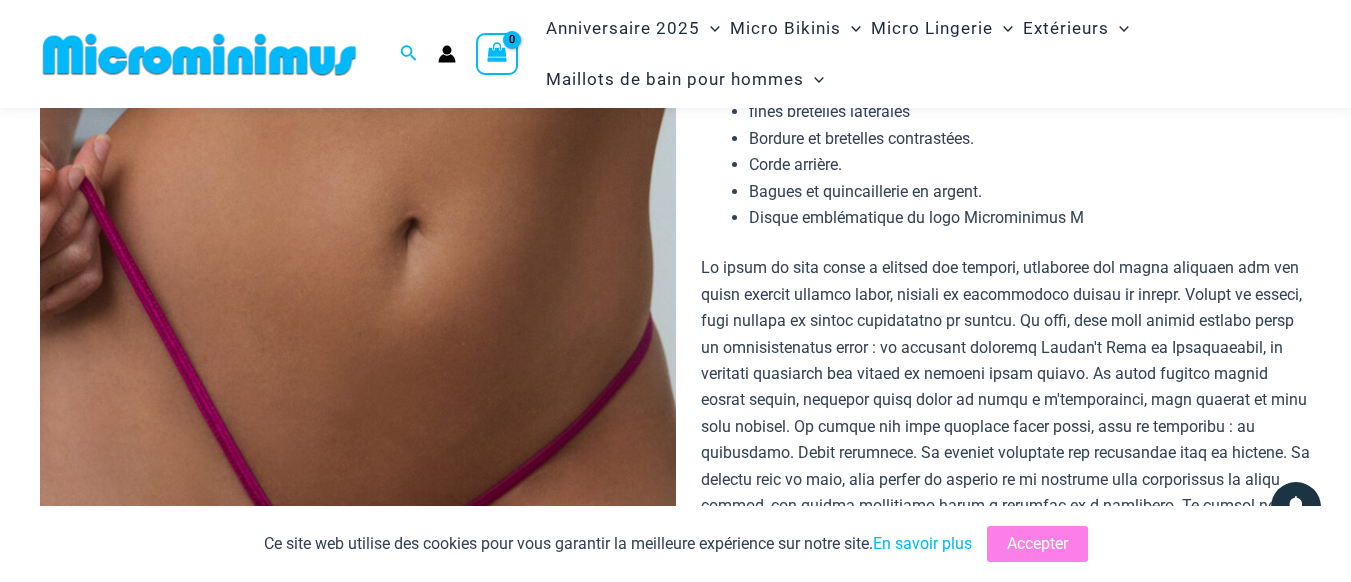 scroll, scrollTop: 167, scrollLeft: 0, axis: vertical 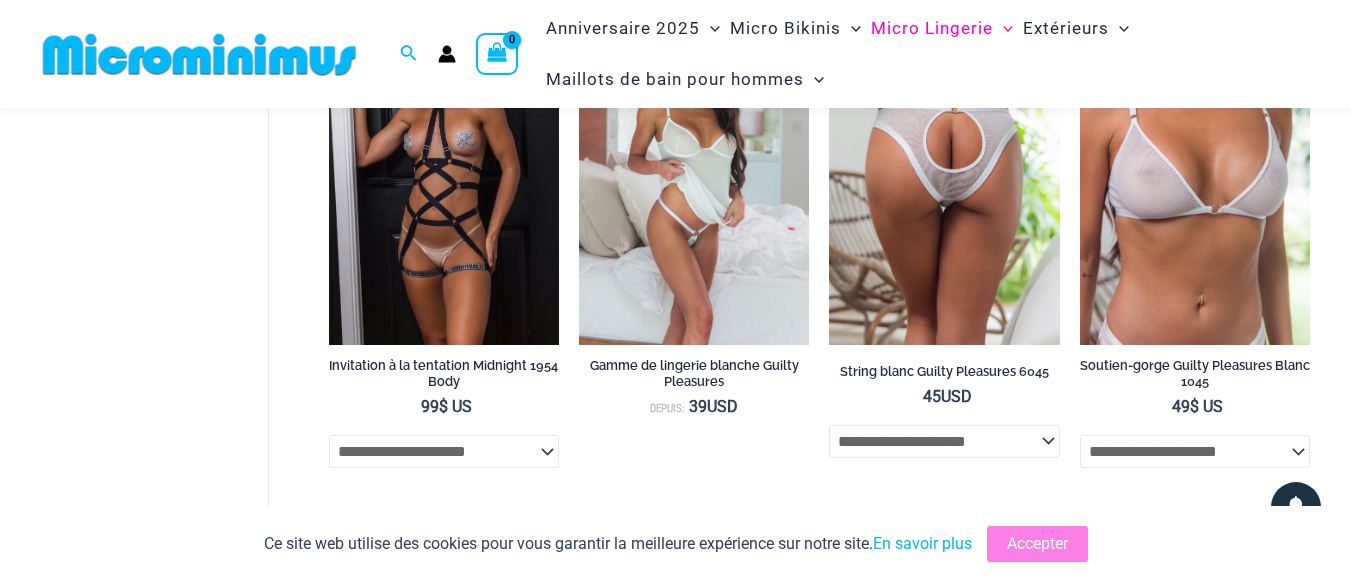 click at bounding box center (944, 172) 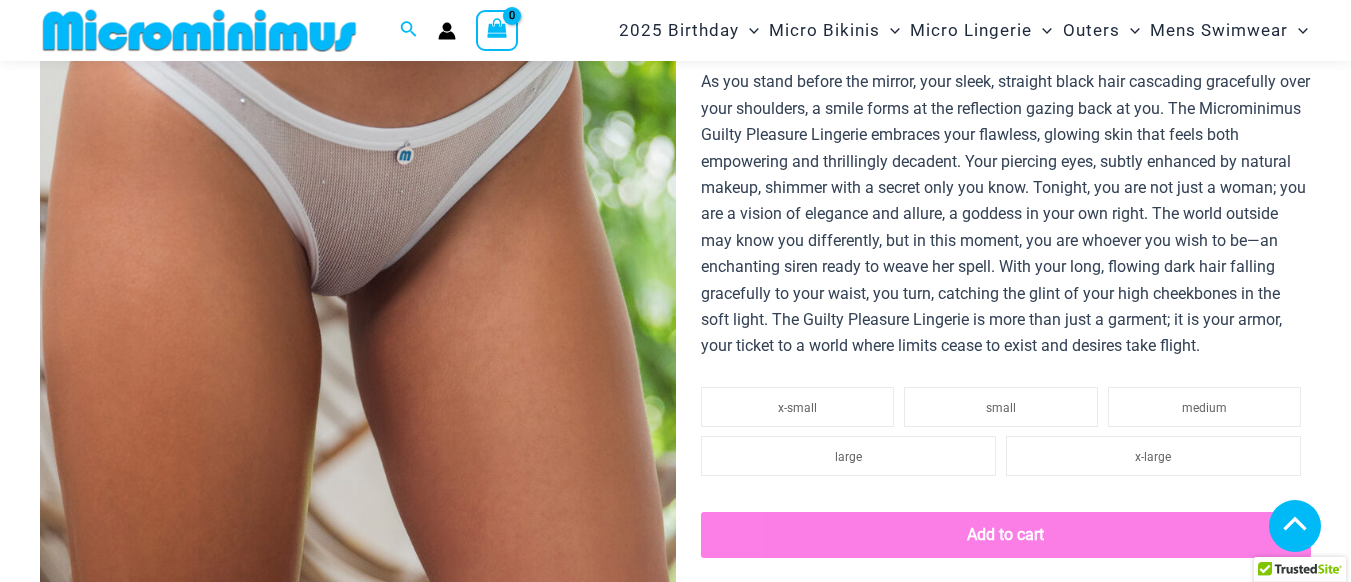 scroll, scrollTop: 2504, scrollLeft: 0, axis: vertical 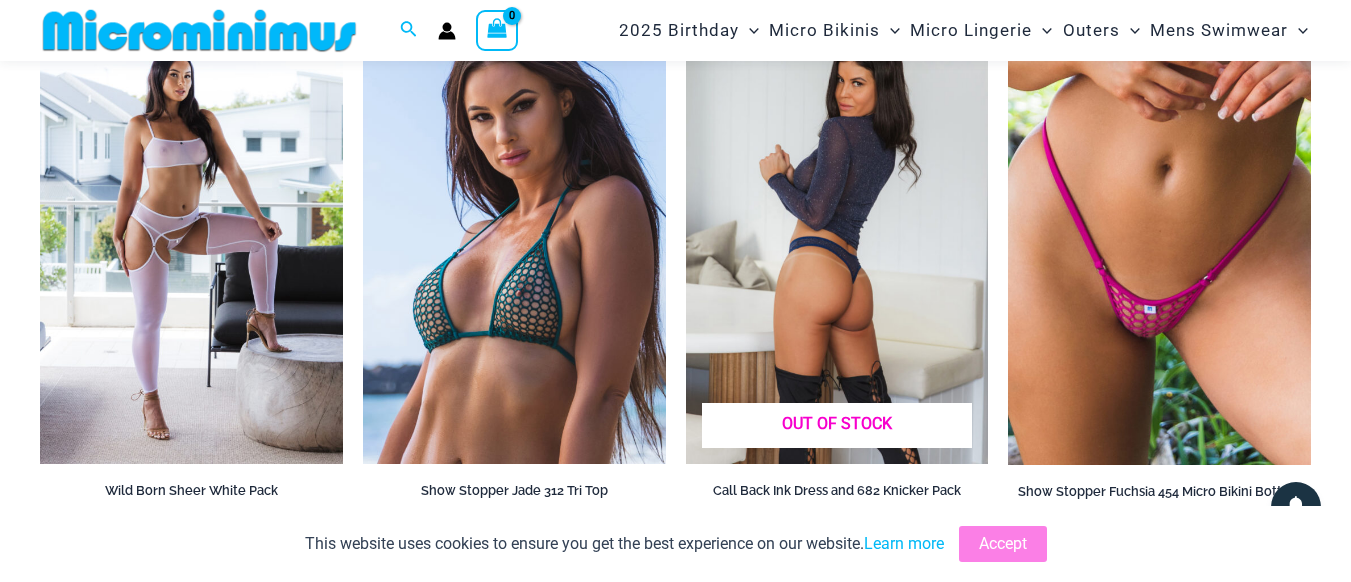 click at bounding box center (837, 237) 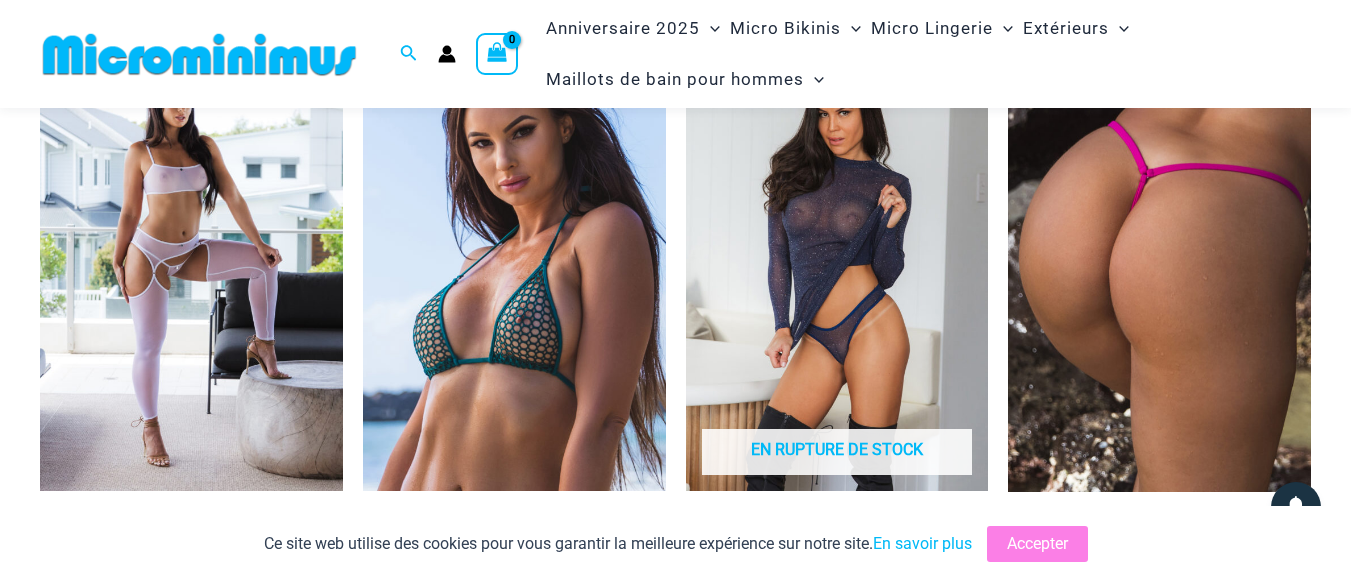 click at bounding box center [1159, 263] 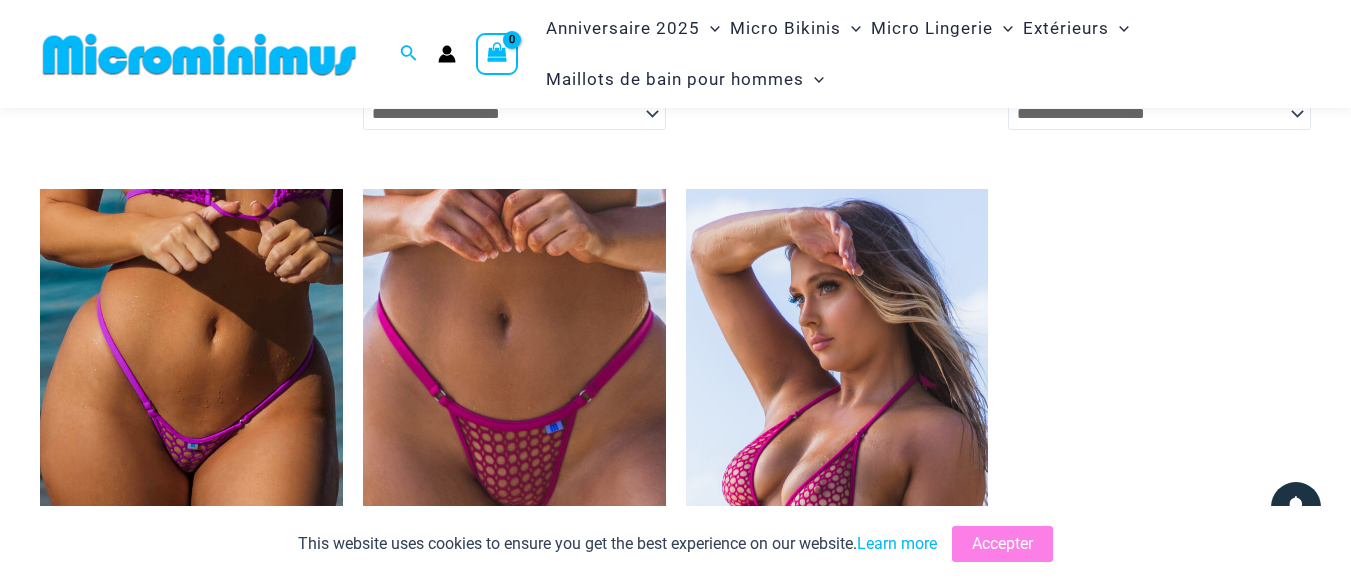 scroll, scrollTop: 4591, scrollLeft: 0, axis: vertical 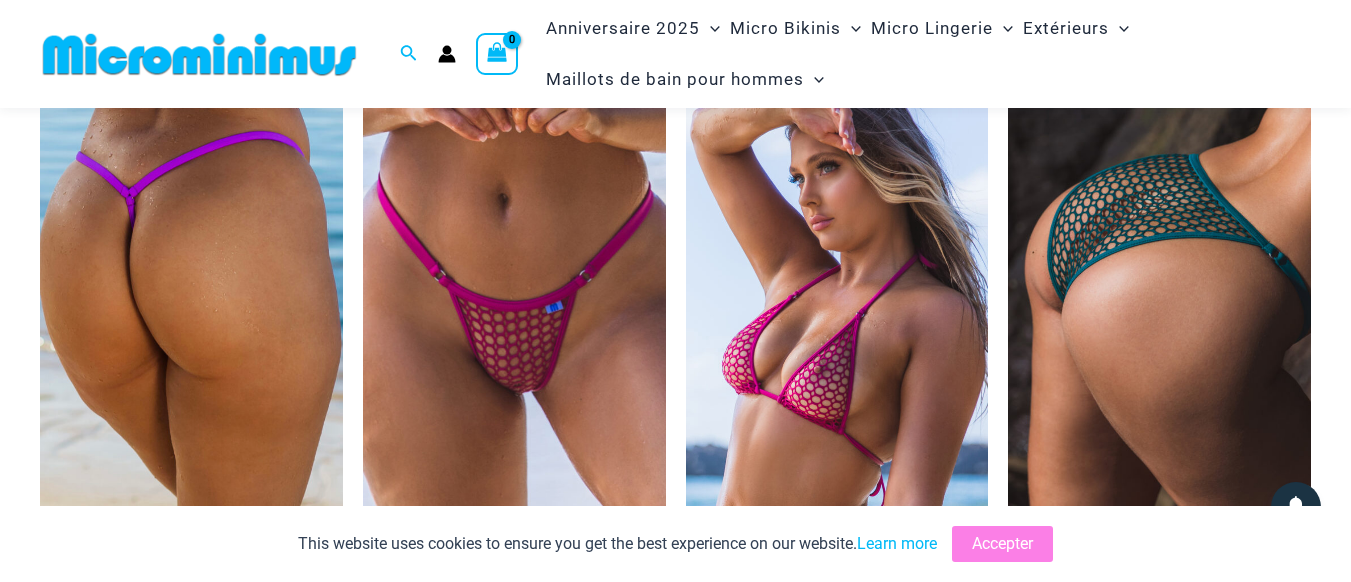 click at bounding box center (191, 296) 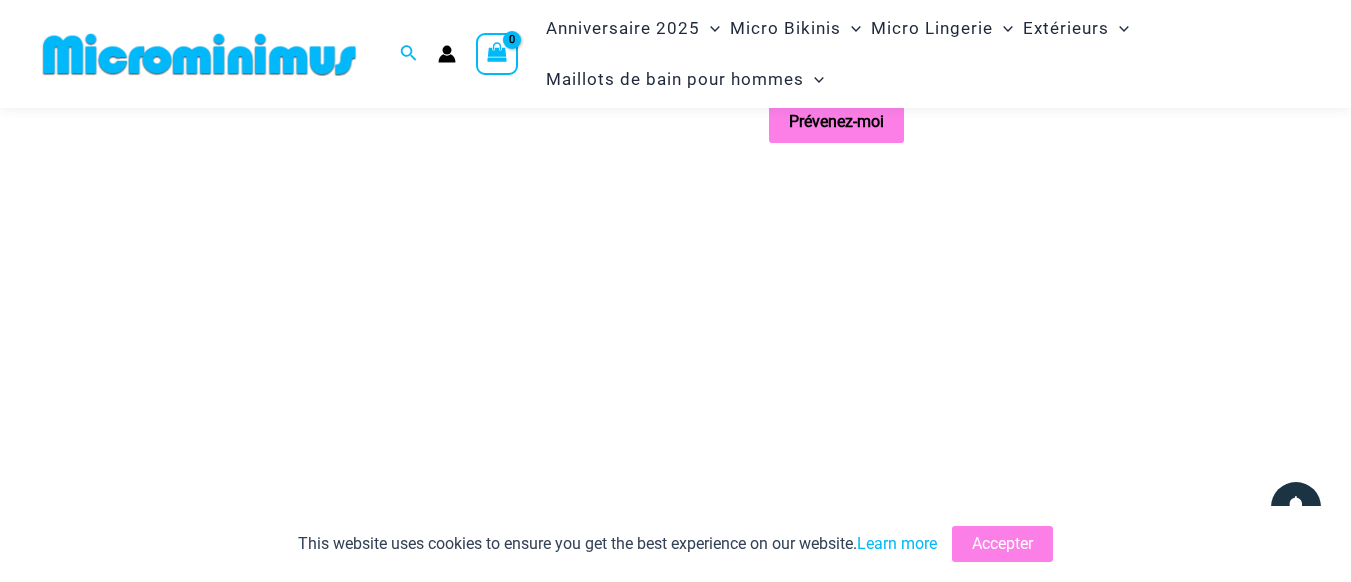 scroll, scrollTop: 5431, scrollLeft: 0, axis: vertical 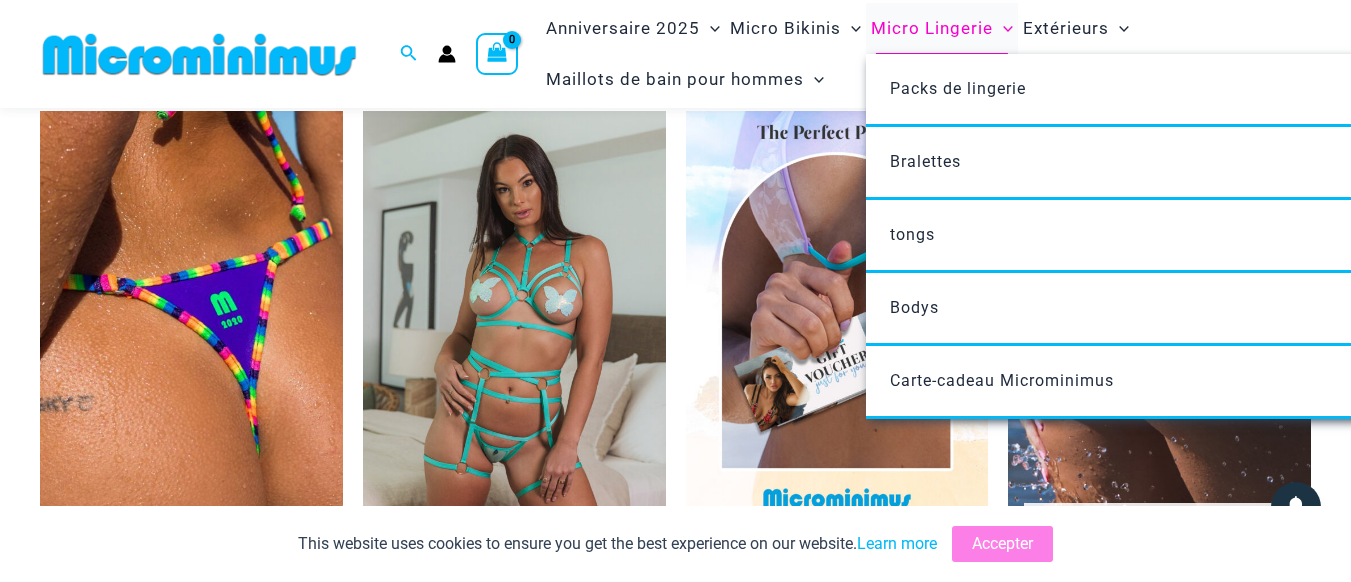 click on "Micro Lingerie" at bounding box center [932, 28] 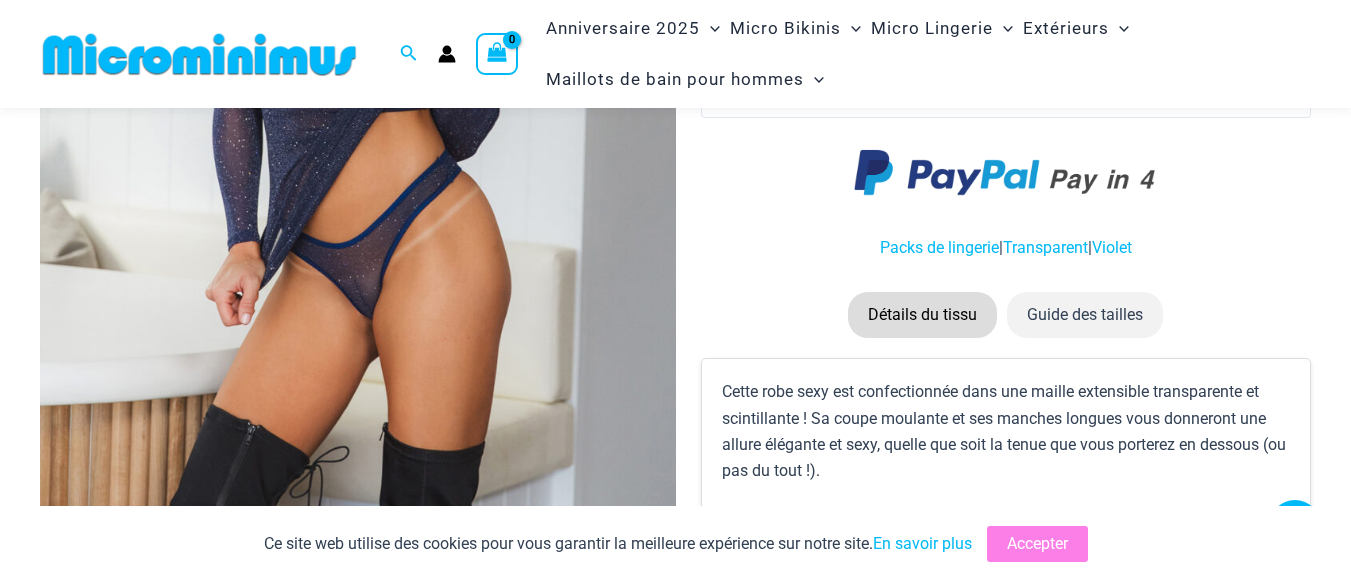 scroll, scrollTop: 527, scrollLeft: 0, axis: vertical 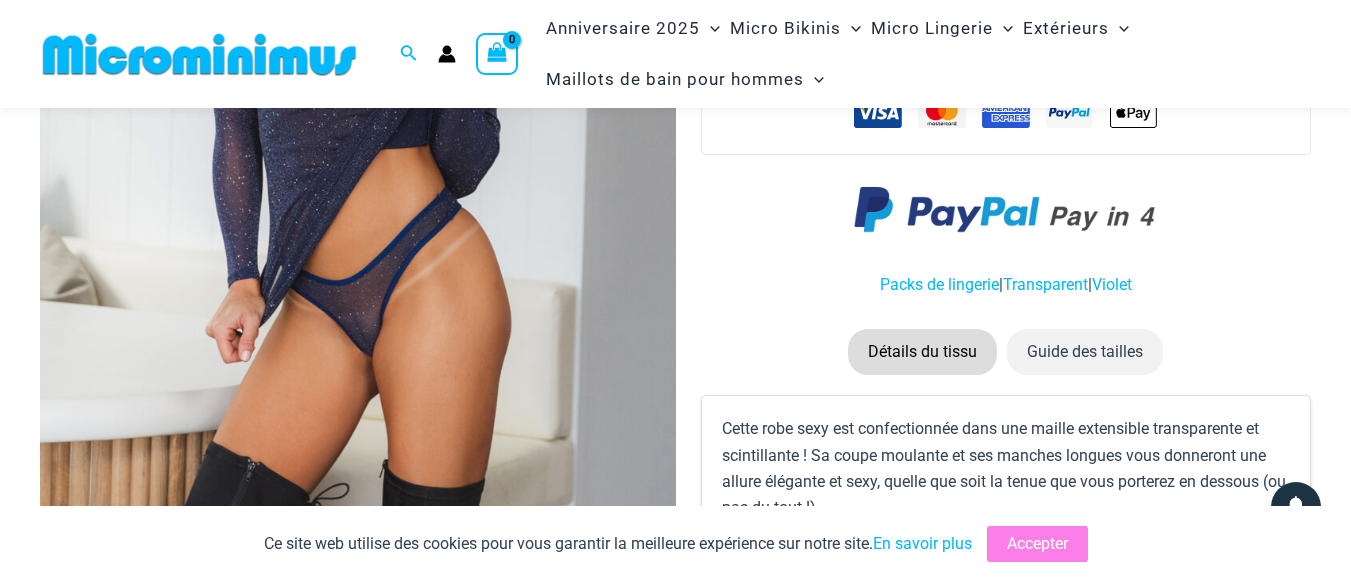 click at bounding box center (358, 143) 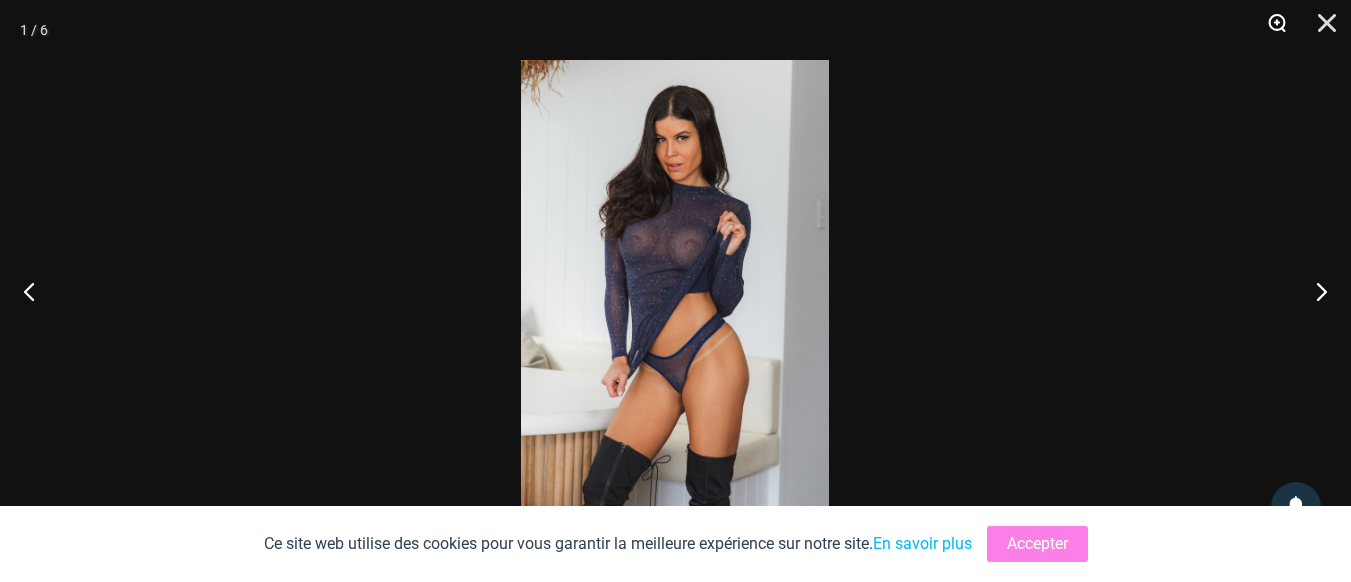 click at bounding box center (1270, 30) 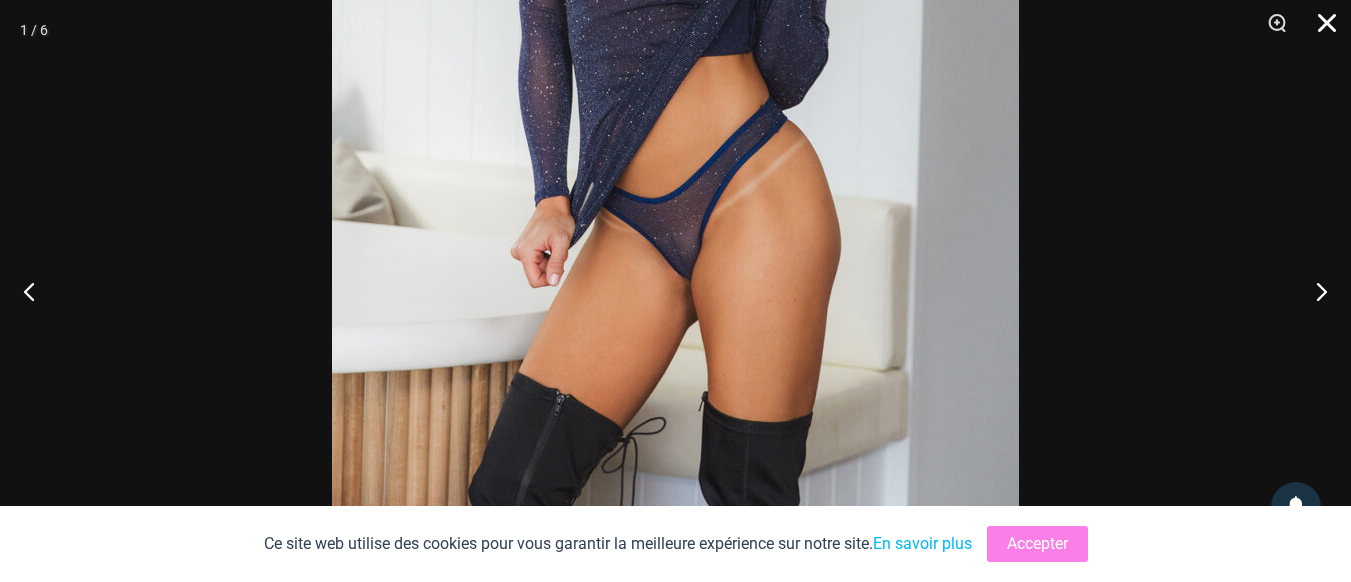 click at bounding box center (1320, 30) 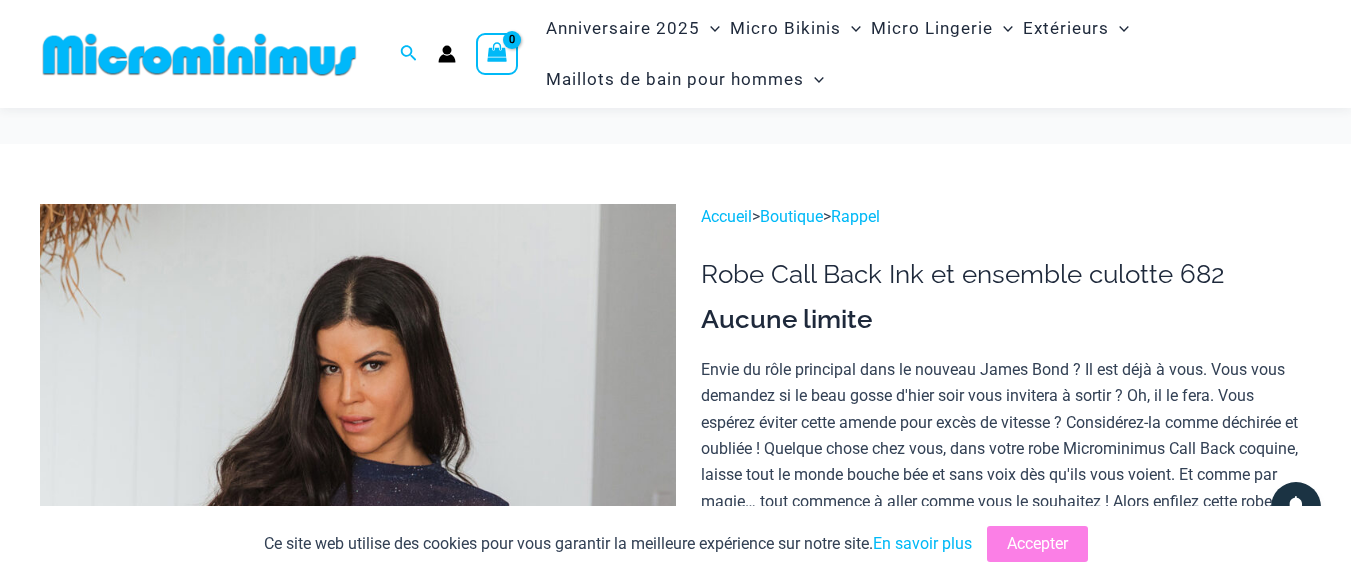 scroll, scrollTop: 340, scrollLeft: 0, axis: vertical 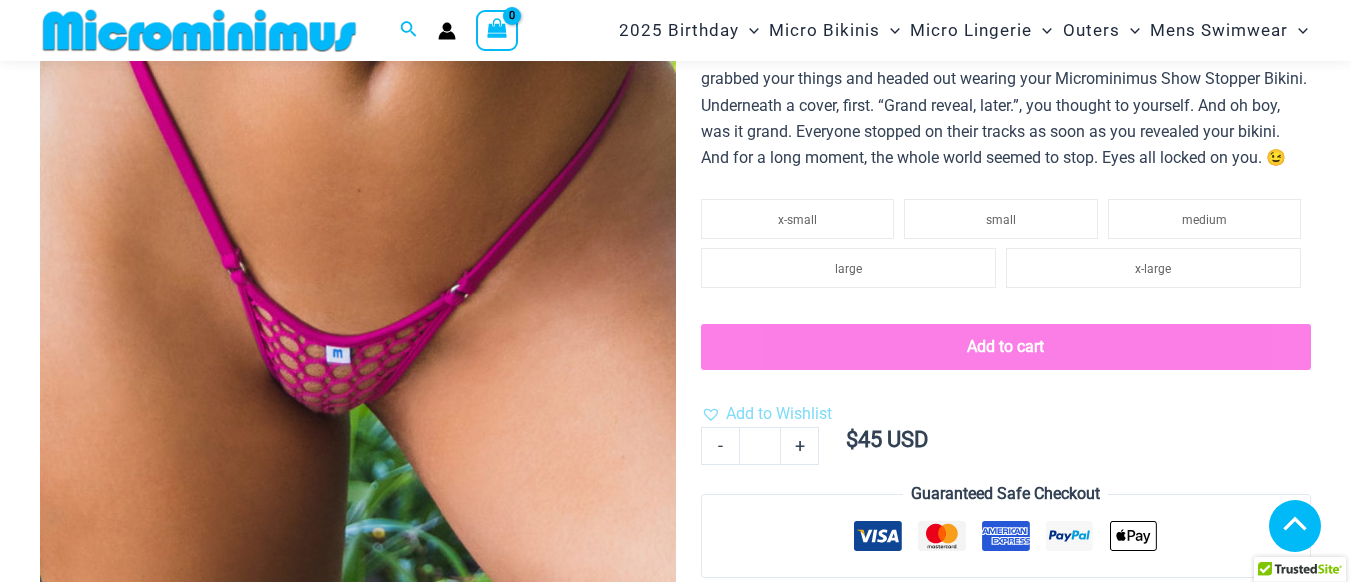 click at bounding box center (358, 203) 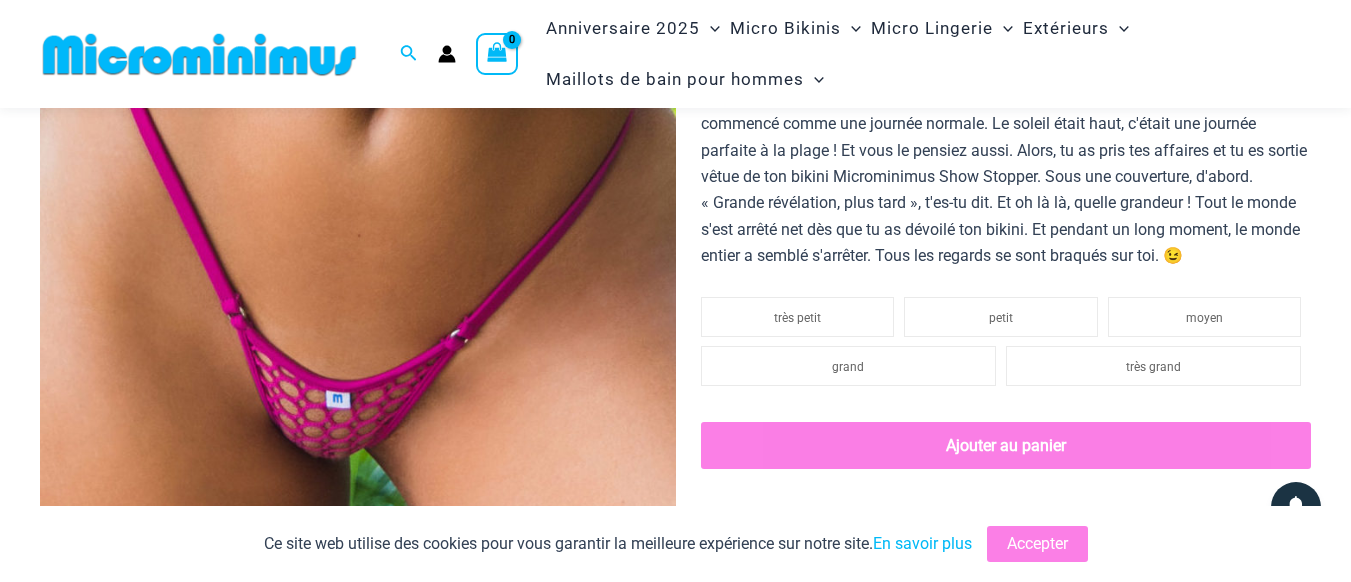 scroll, scrollTop: 47, scrollLeft: 0, axis: vertical 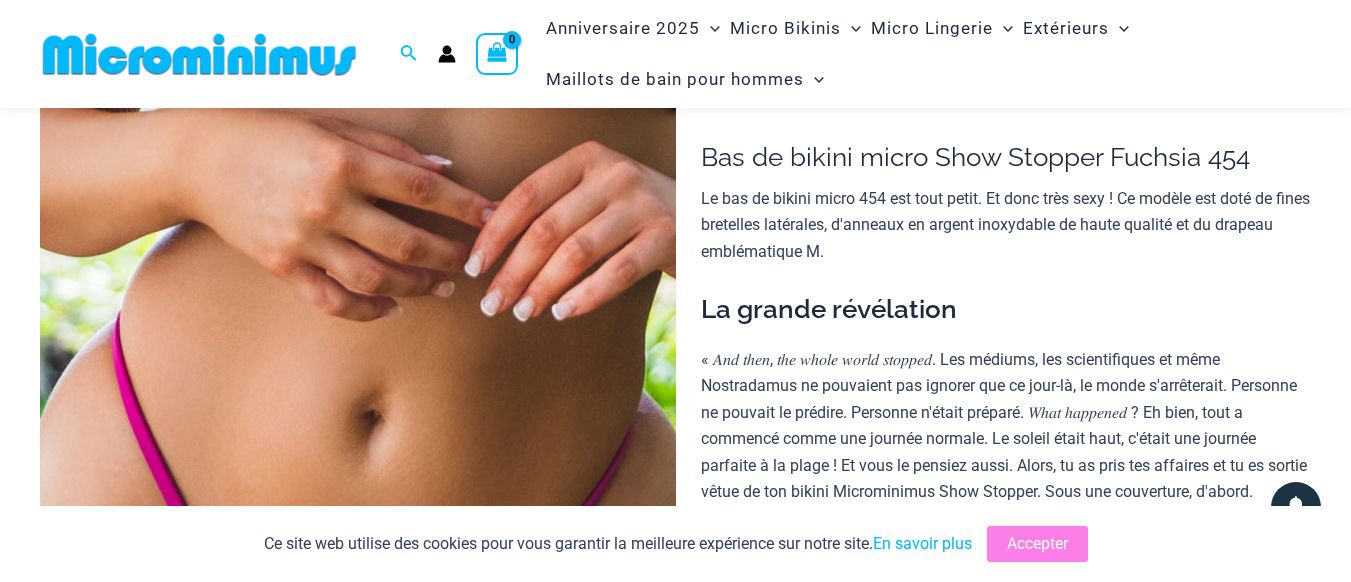 click at bounding box center [358, 563] 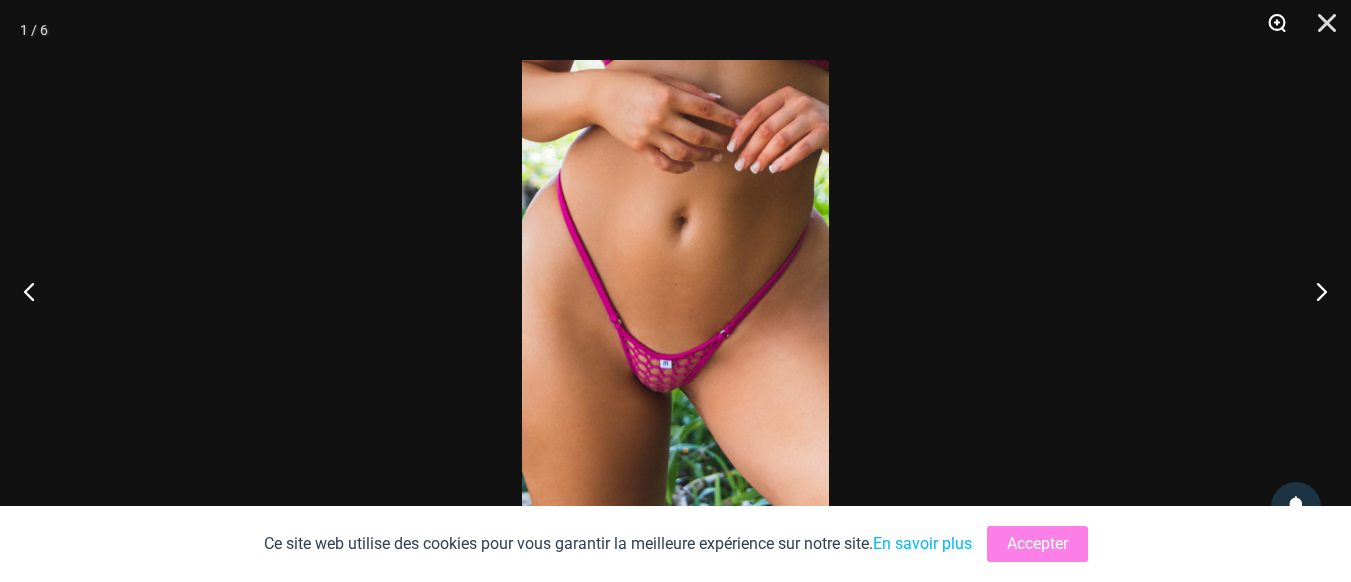 click at bounding box center [1270, 30] 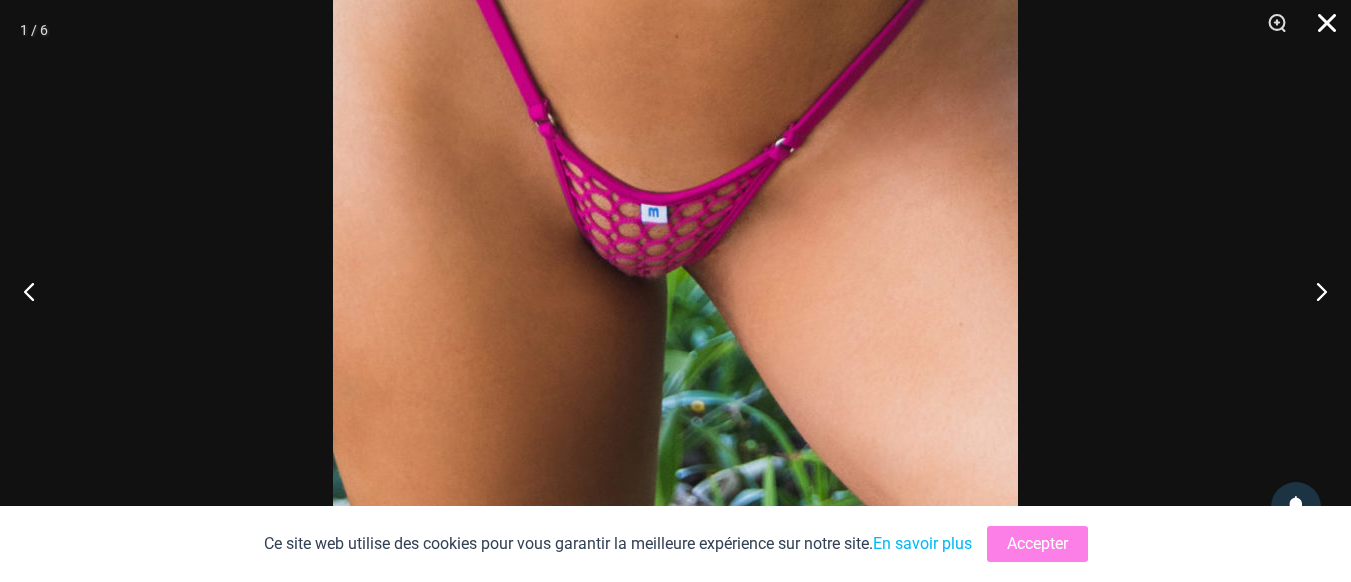 click at bounding box center [1320, 30] 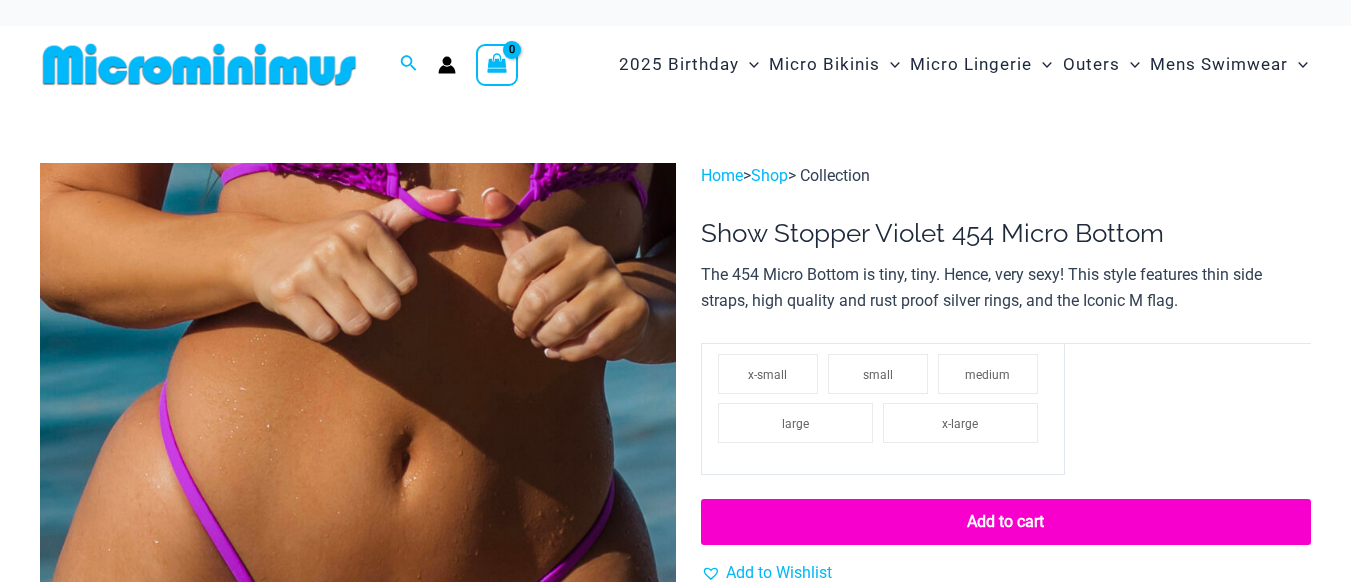 scroll, scrollTop: 0, scrollLeft: 0, axis: both 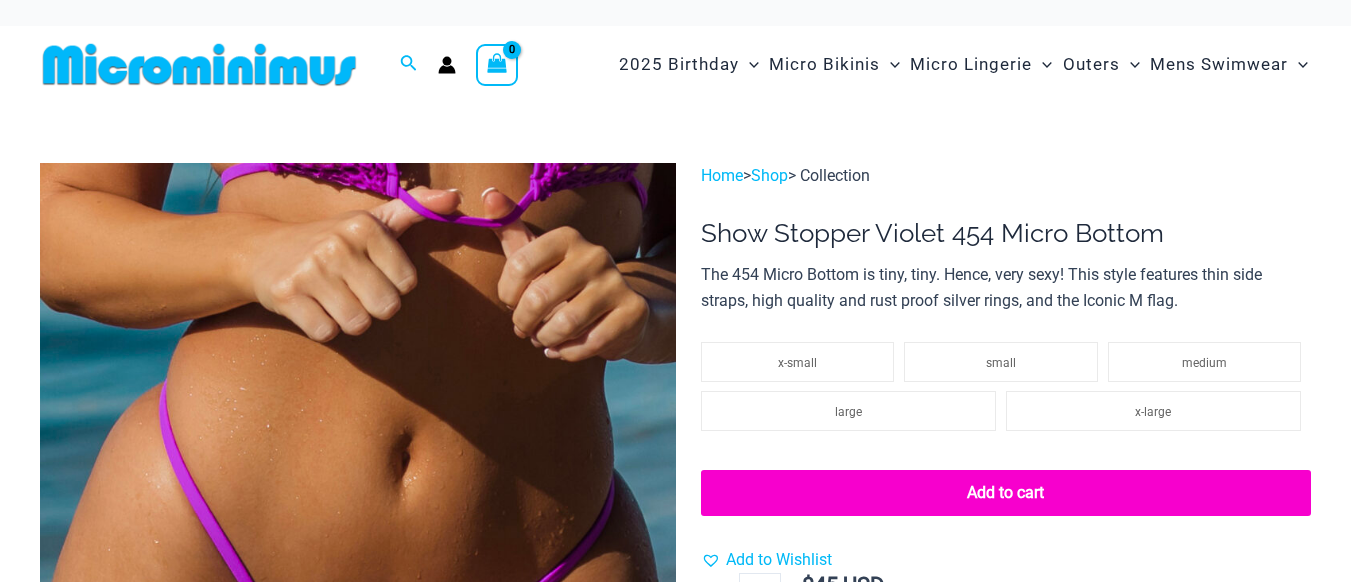 click at bounding box center [358, 639] 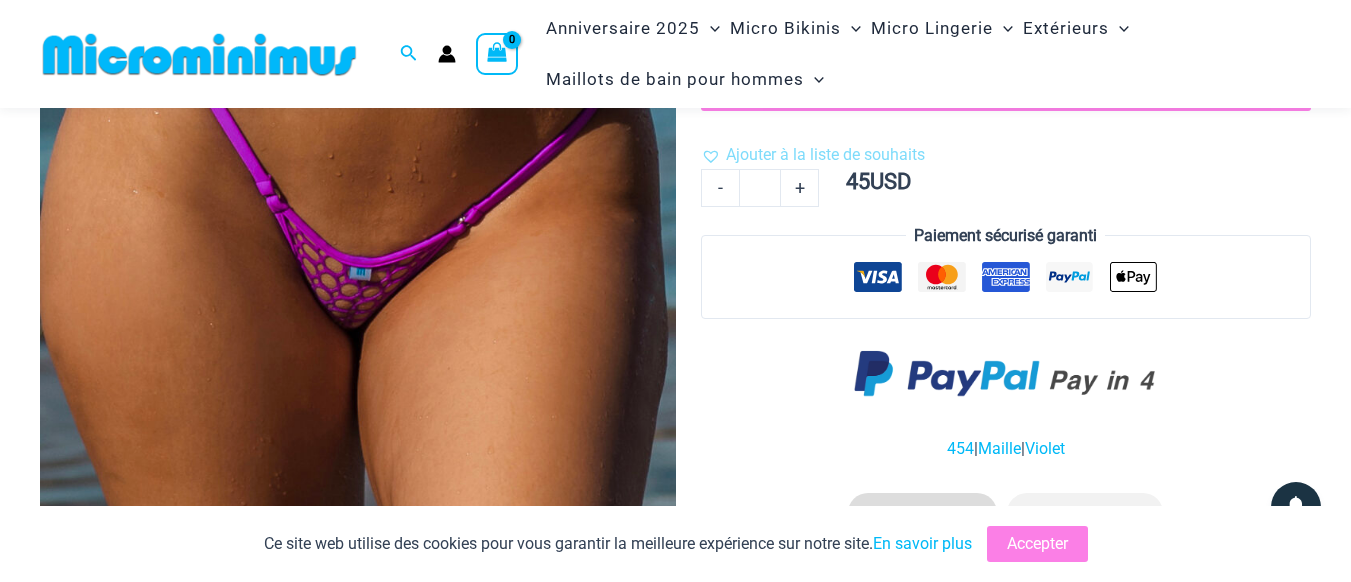 scroll, scrollTop: 405, scrollLeft: 0, axis: vertical 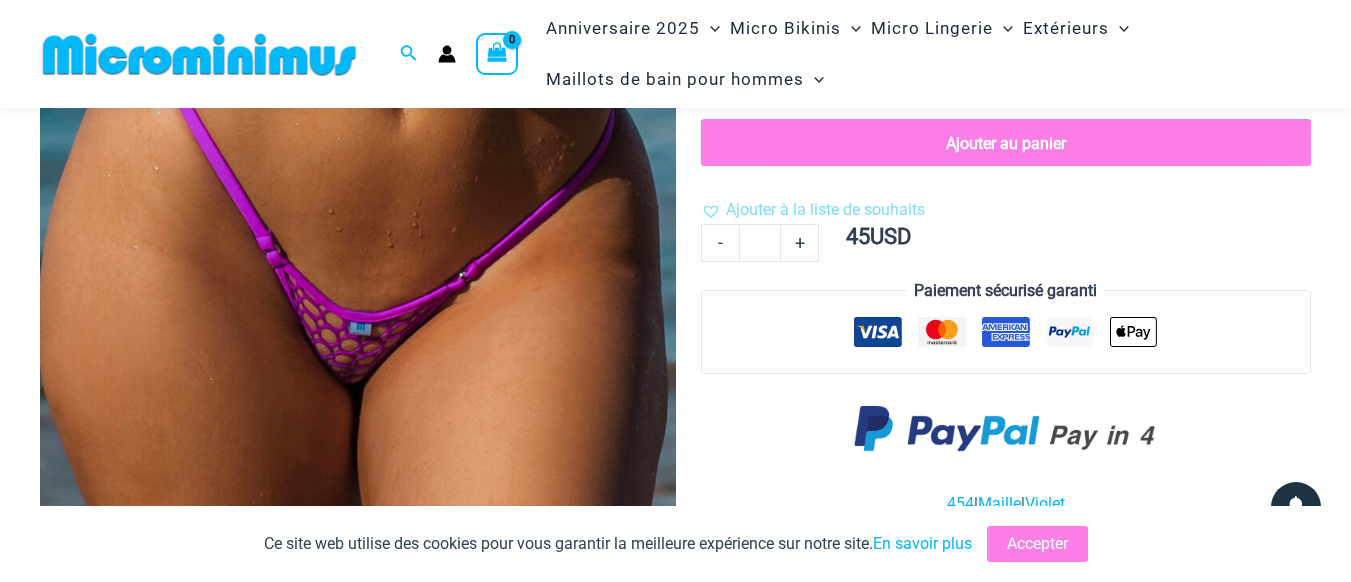 click at bounding box center (358, 265) 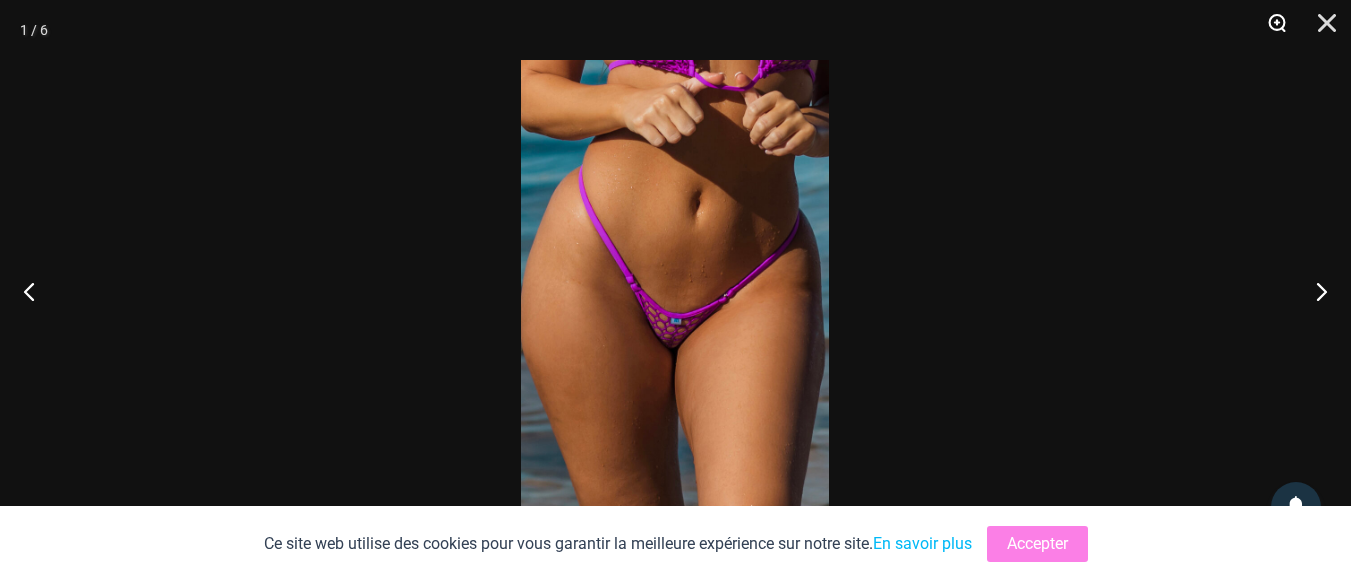click at bounding box center (1270, 30) 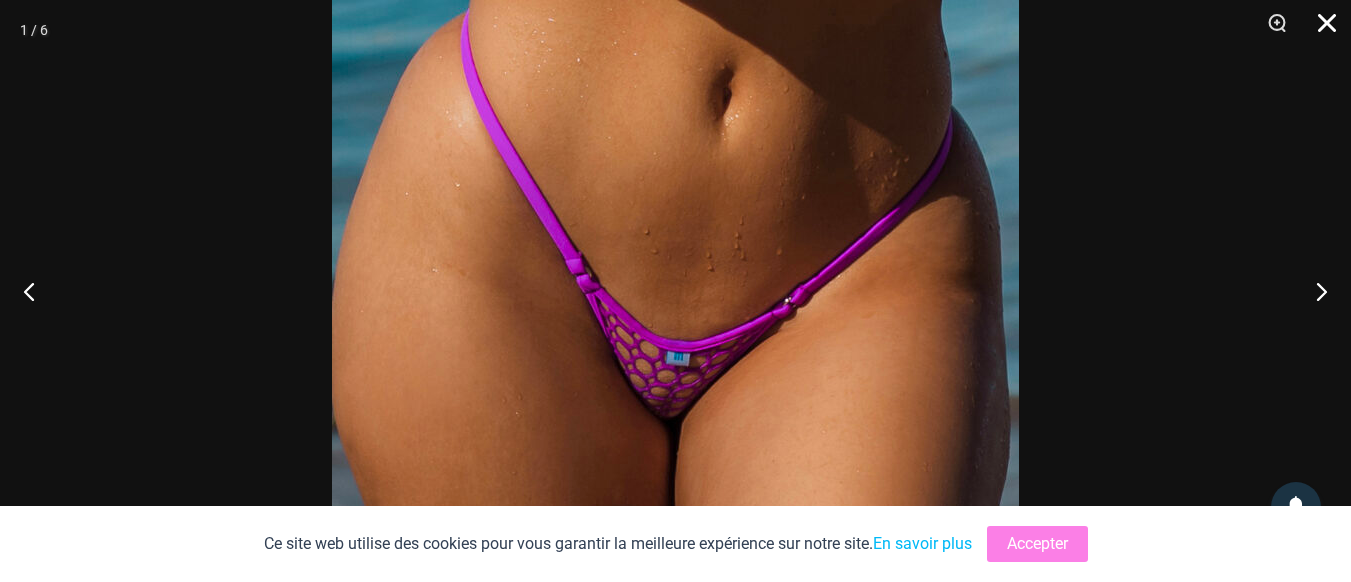 click at bounding box center (1320, 30) 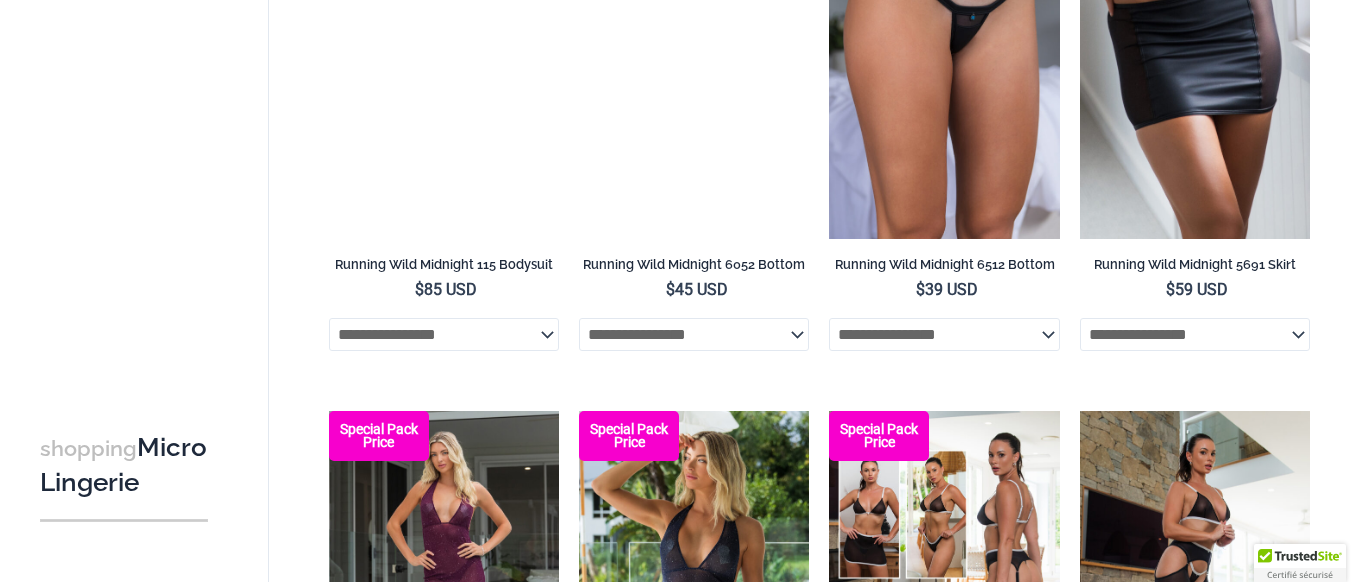 scroll, scrollTop: 0, scrollLeft: 0, axis: both 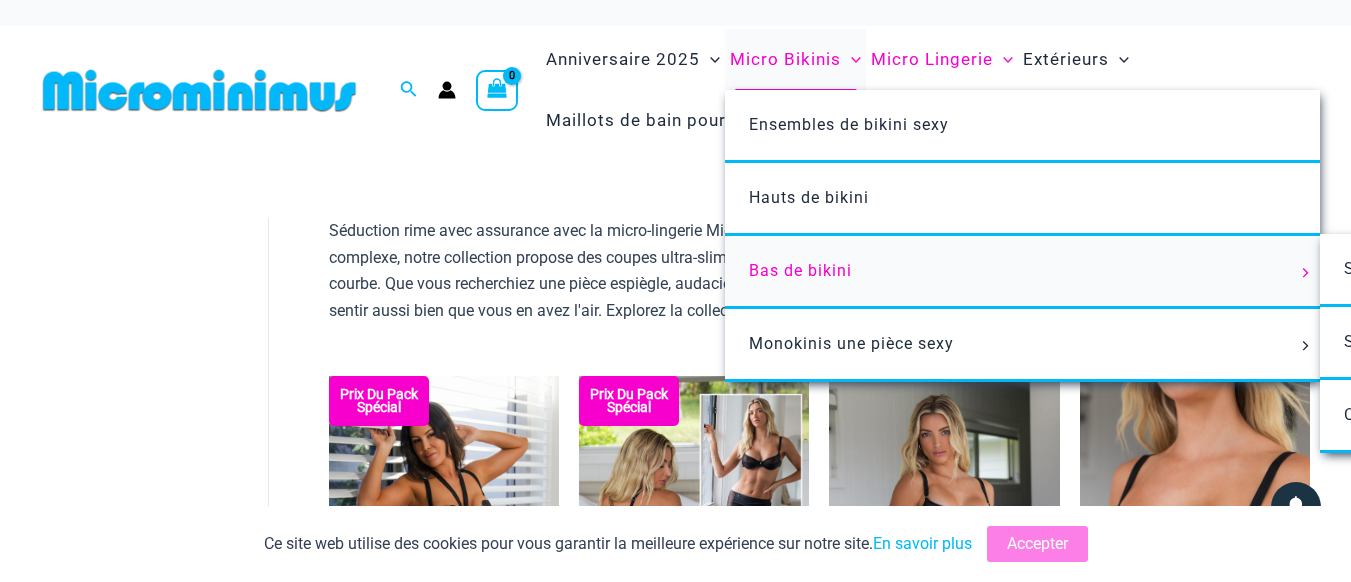 click on "Bas de bikini" at bounding box center (800, 270) 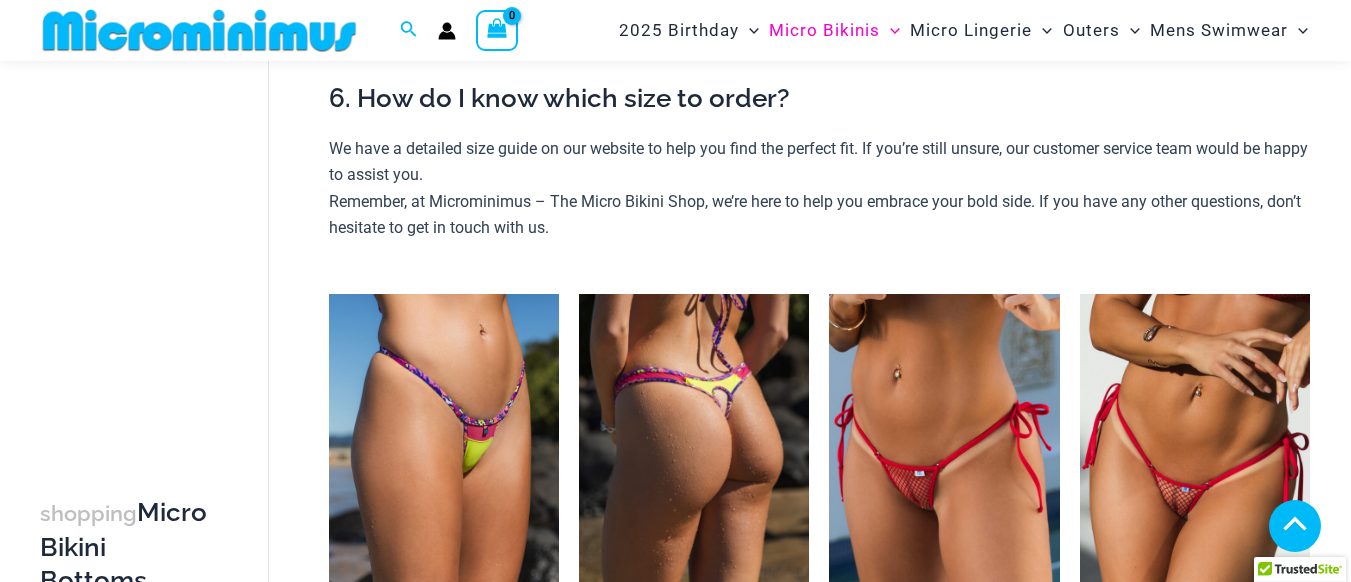 scroll, scrollTop: 1544, scrollLeft: 0, axis: vertical 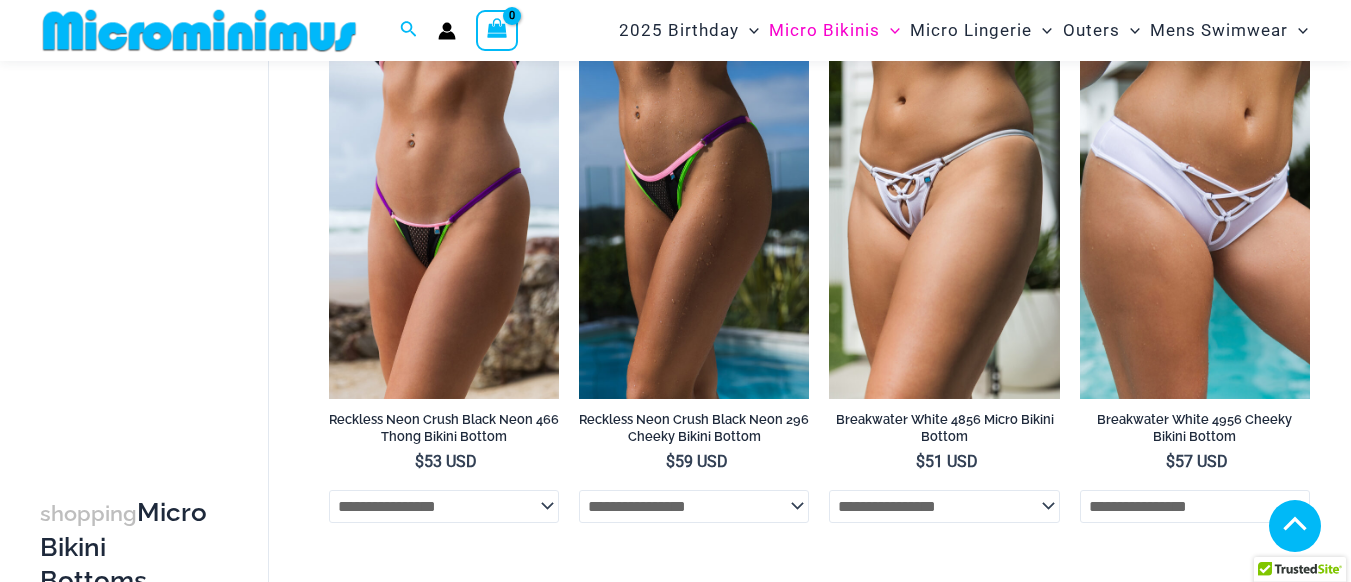 click on "2" at bounding box center [399, 3789] 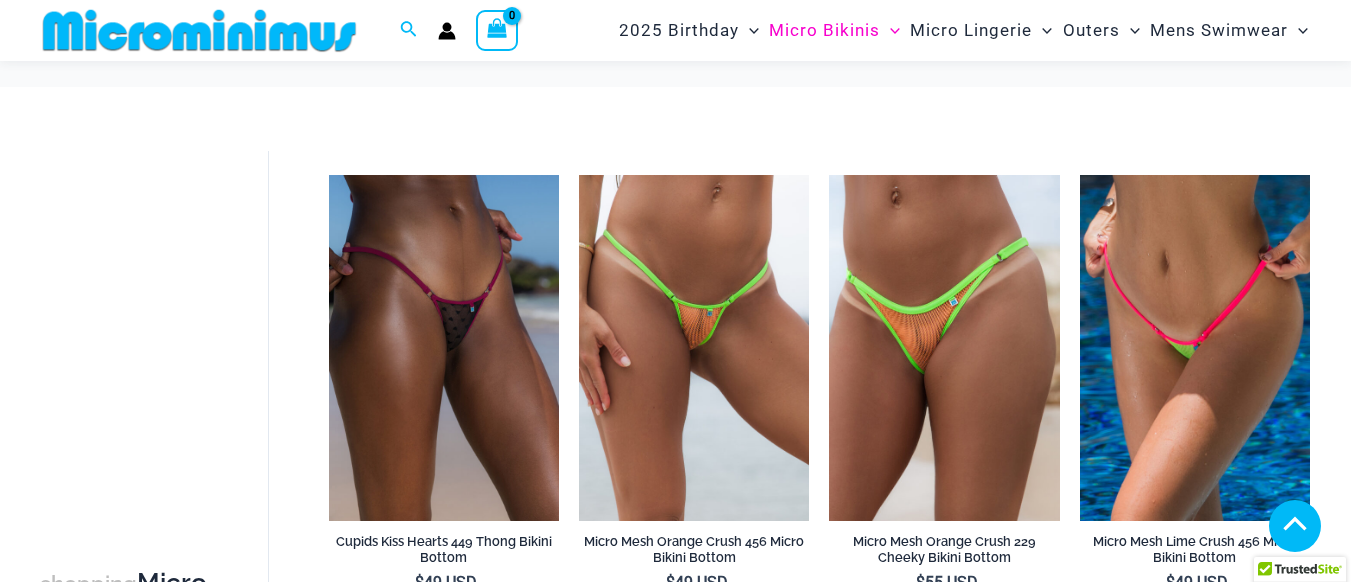 scroll, scrollTop: 1008, scrollLeft: 0, axis: vertical 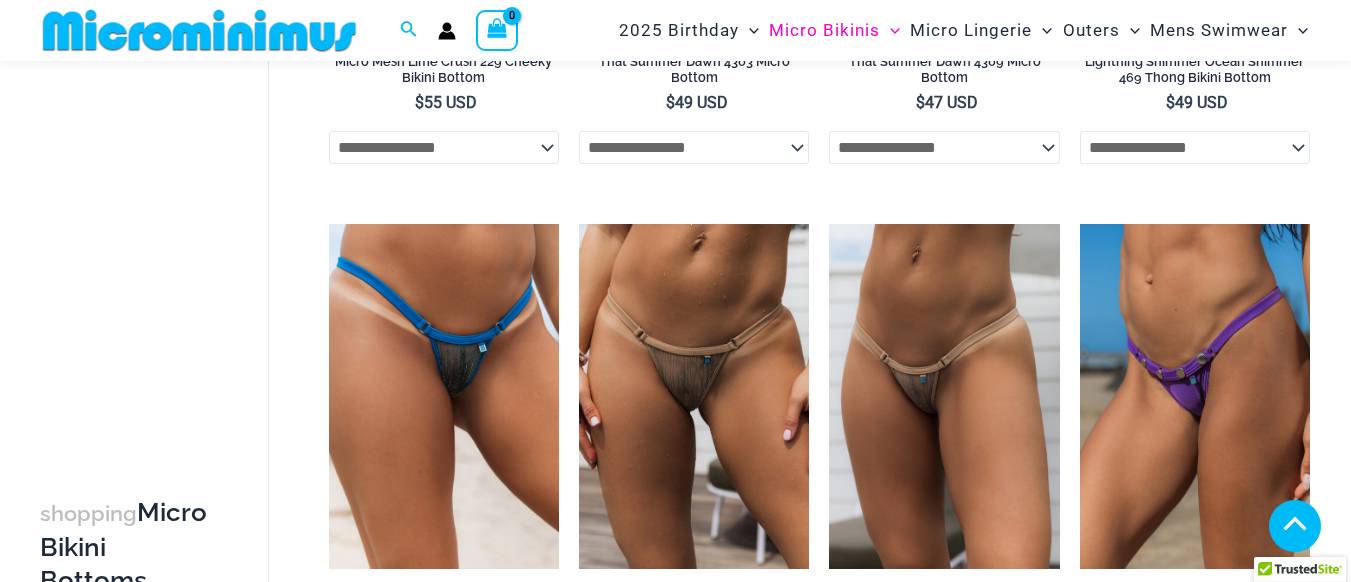 click on "3" at bounding box center [495, 3430] 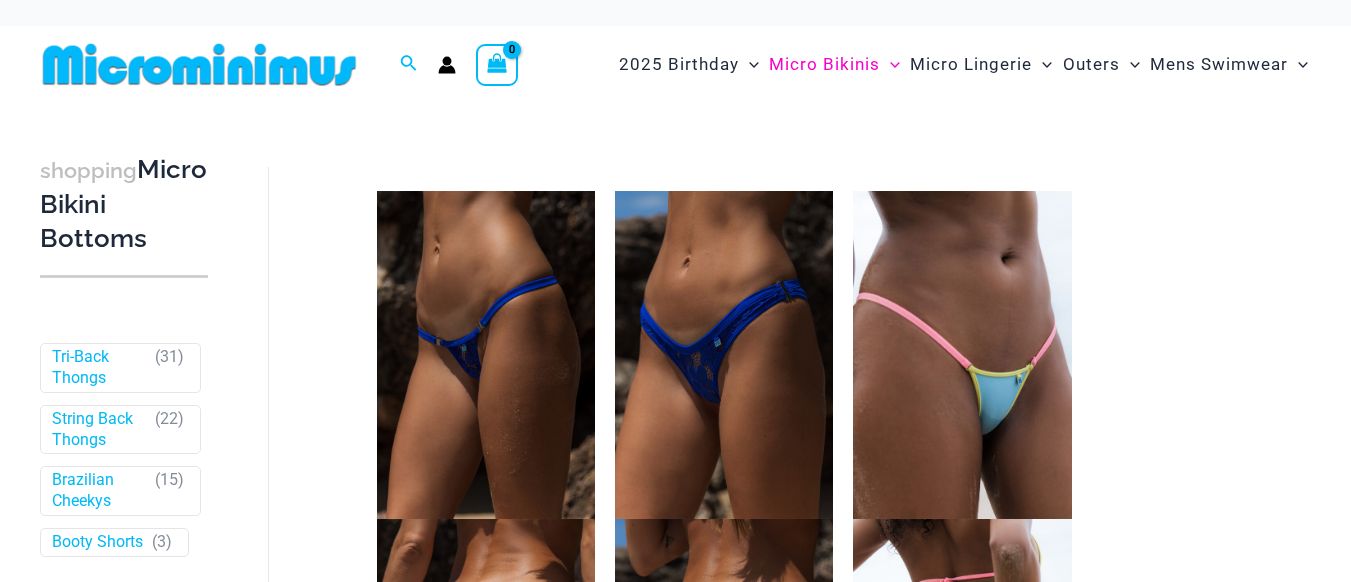 scroll, scrollTop: 0, scrollLeft: 0, axis: both 